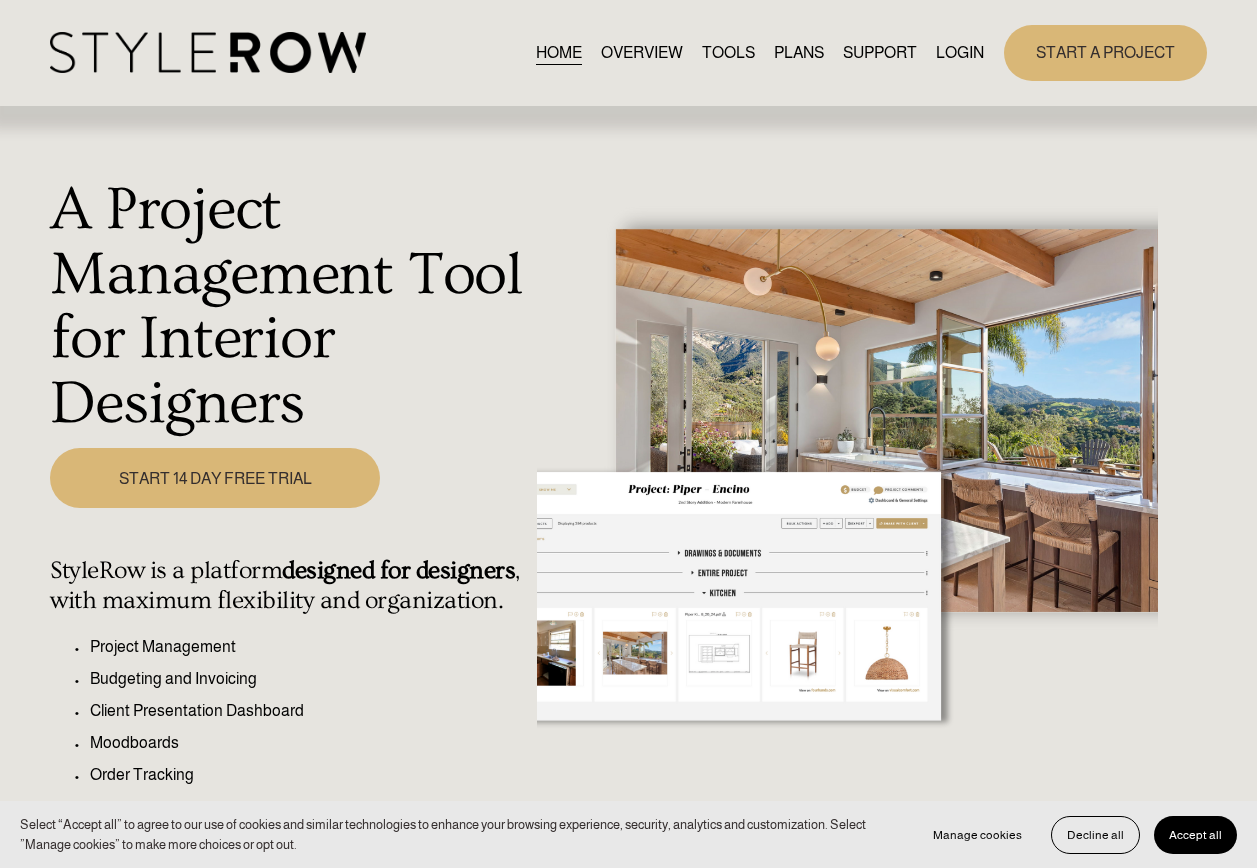 scroll, scrollTop: 0, scrollLeft: 0, axis: both 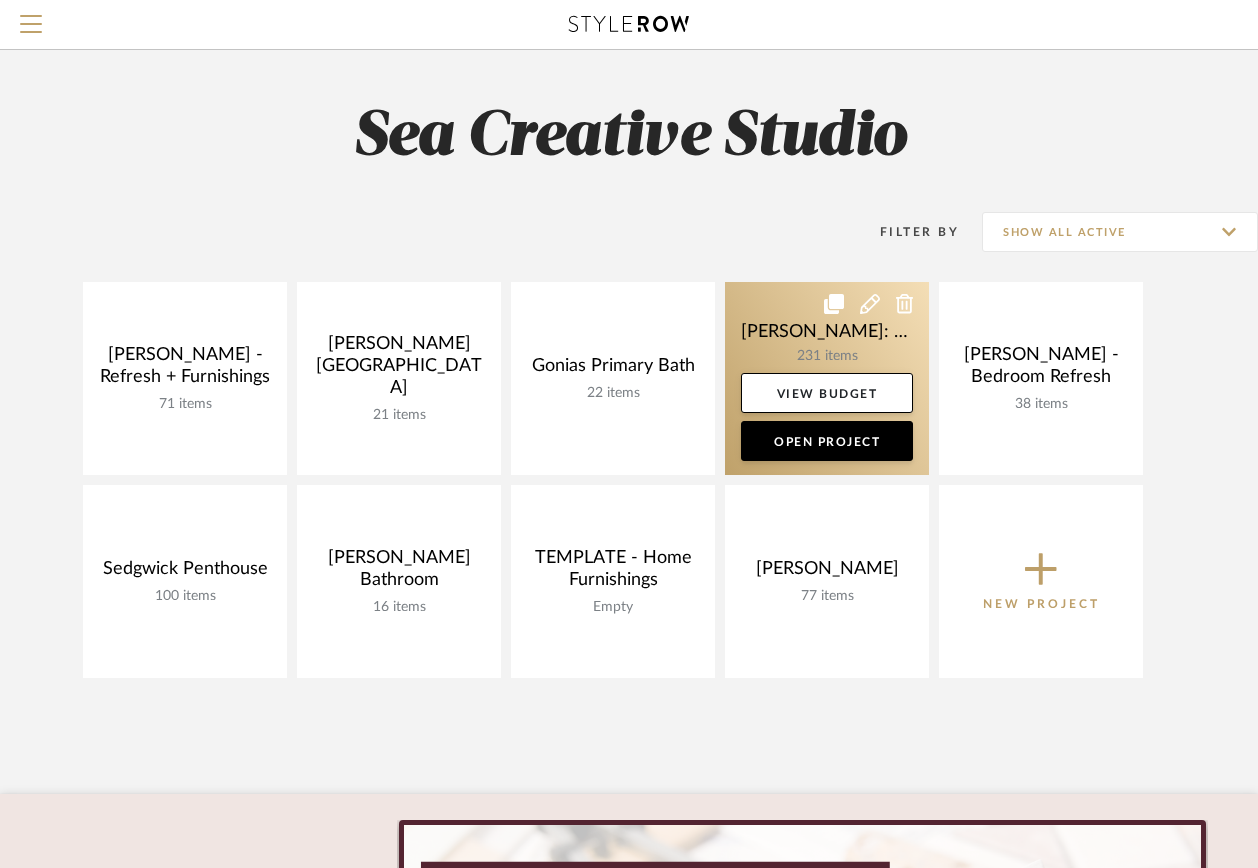 click 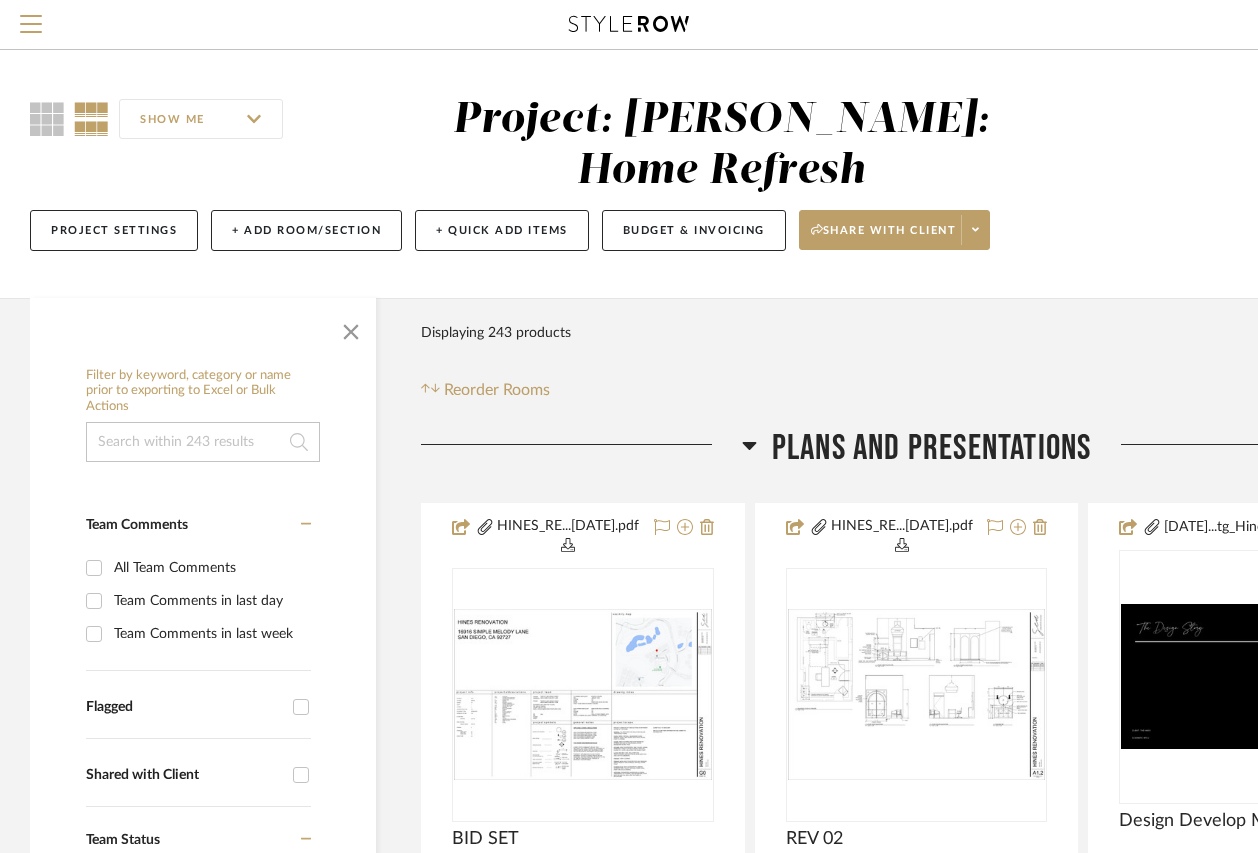 click 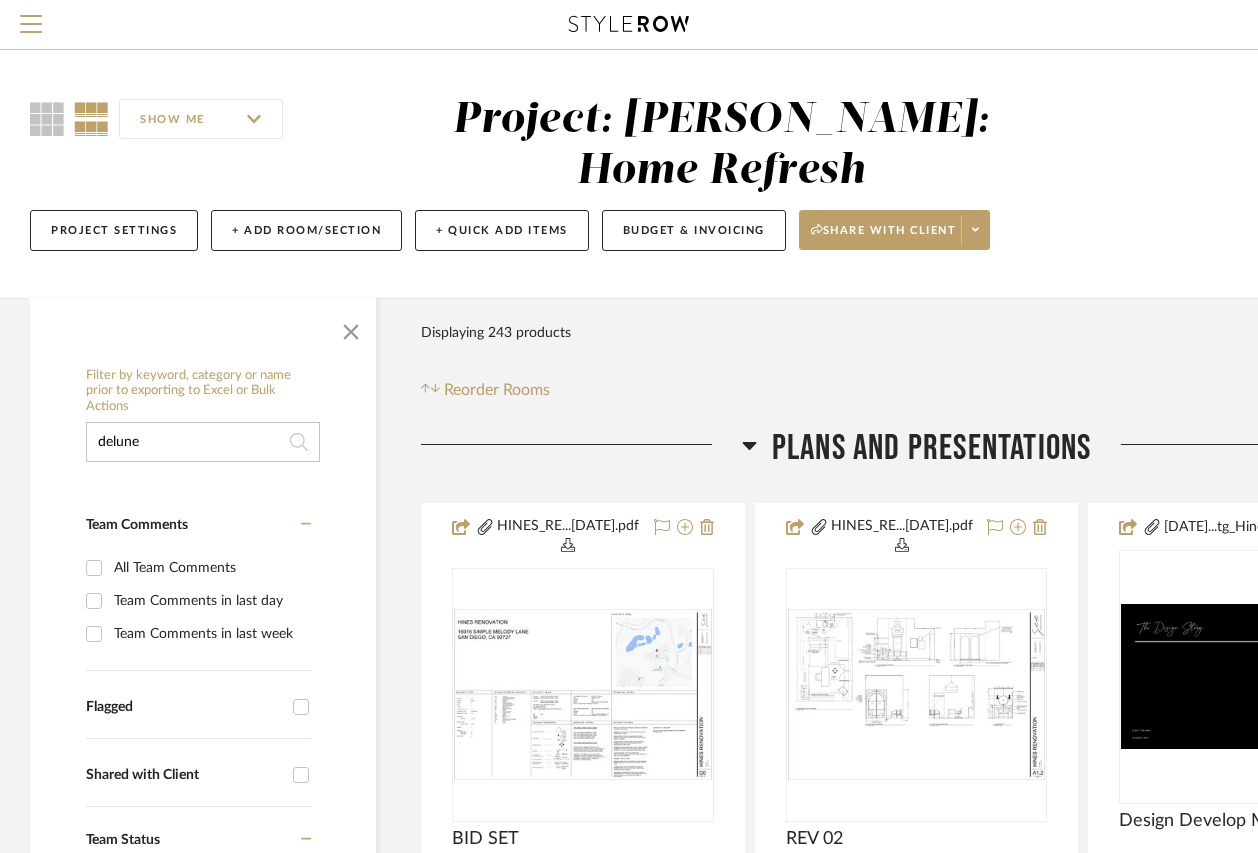 type on "delune" 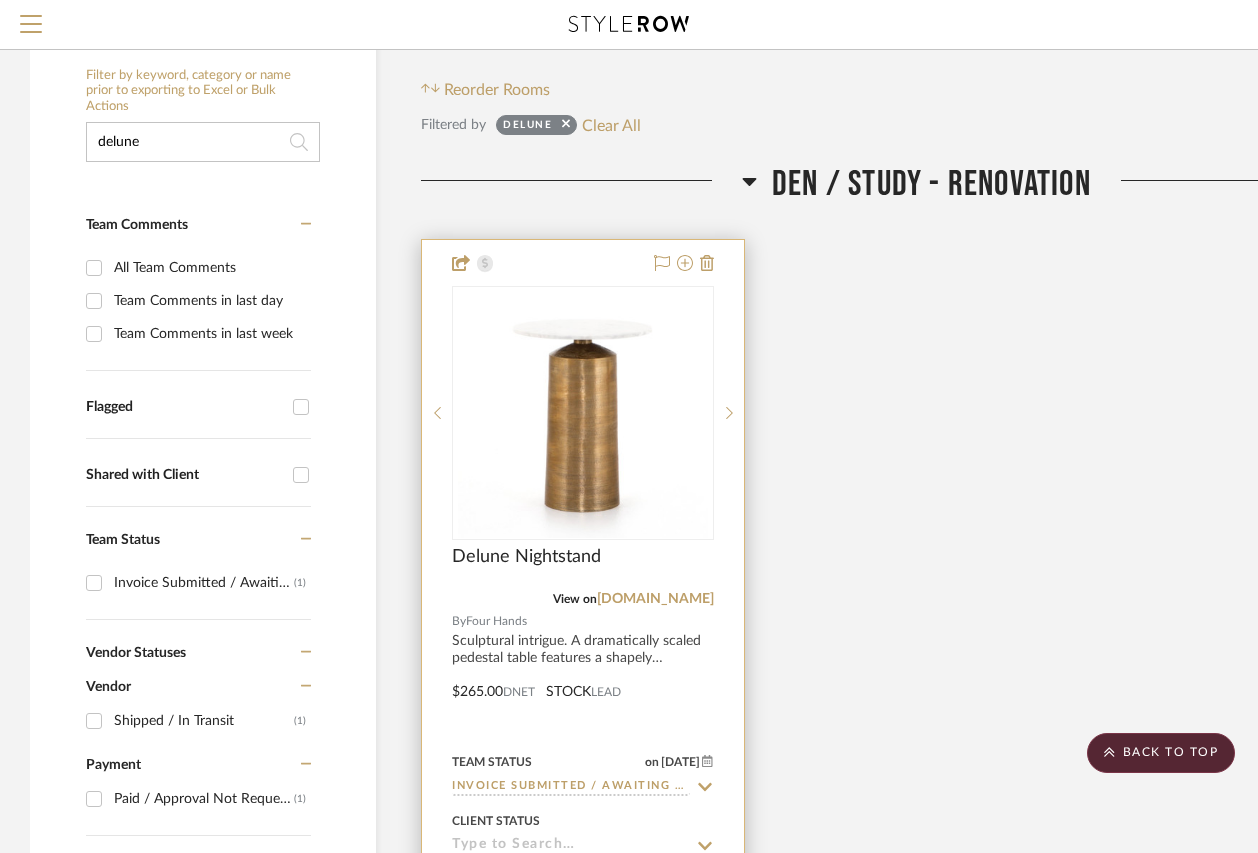 scroll, scrollTop: 400, scrollLeft: 0, axis: vertical 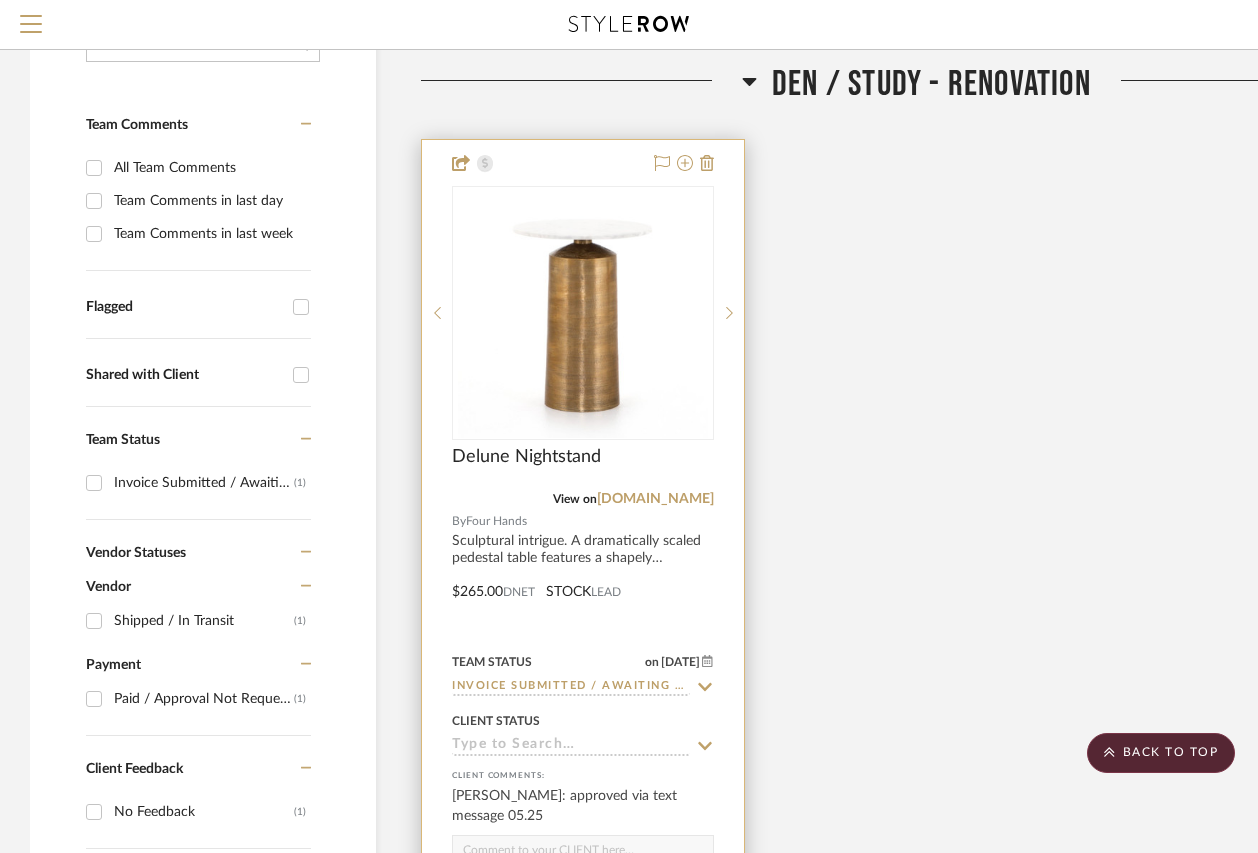 click 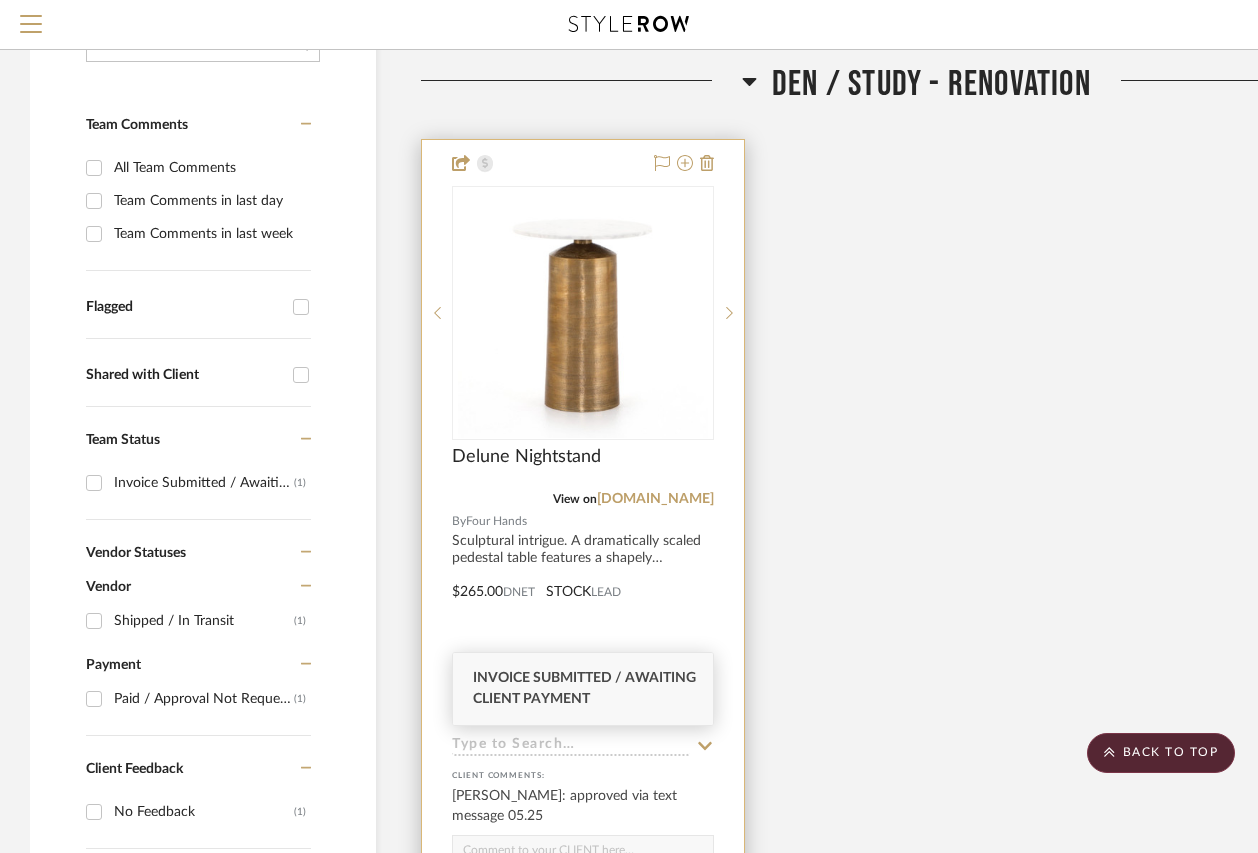 click 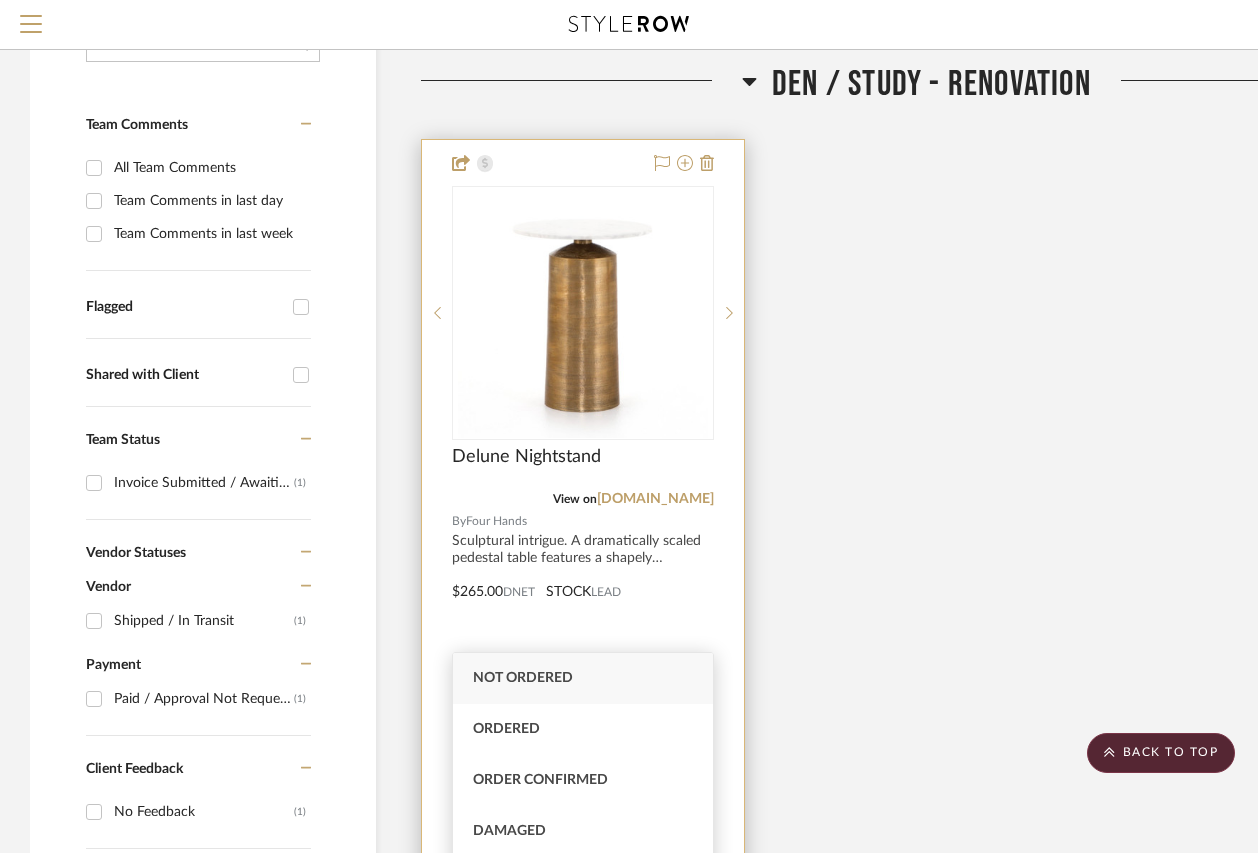 type on "7/23/2025" 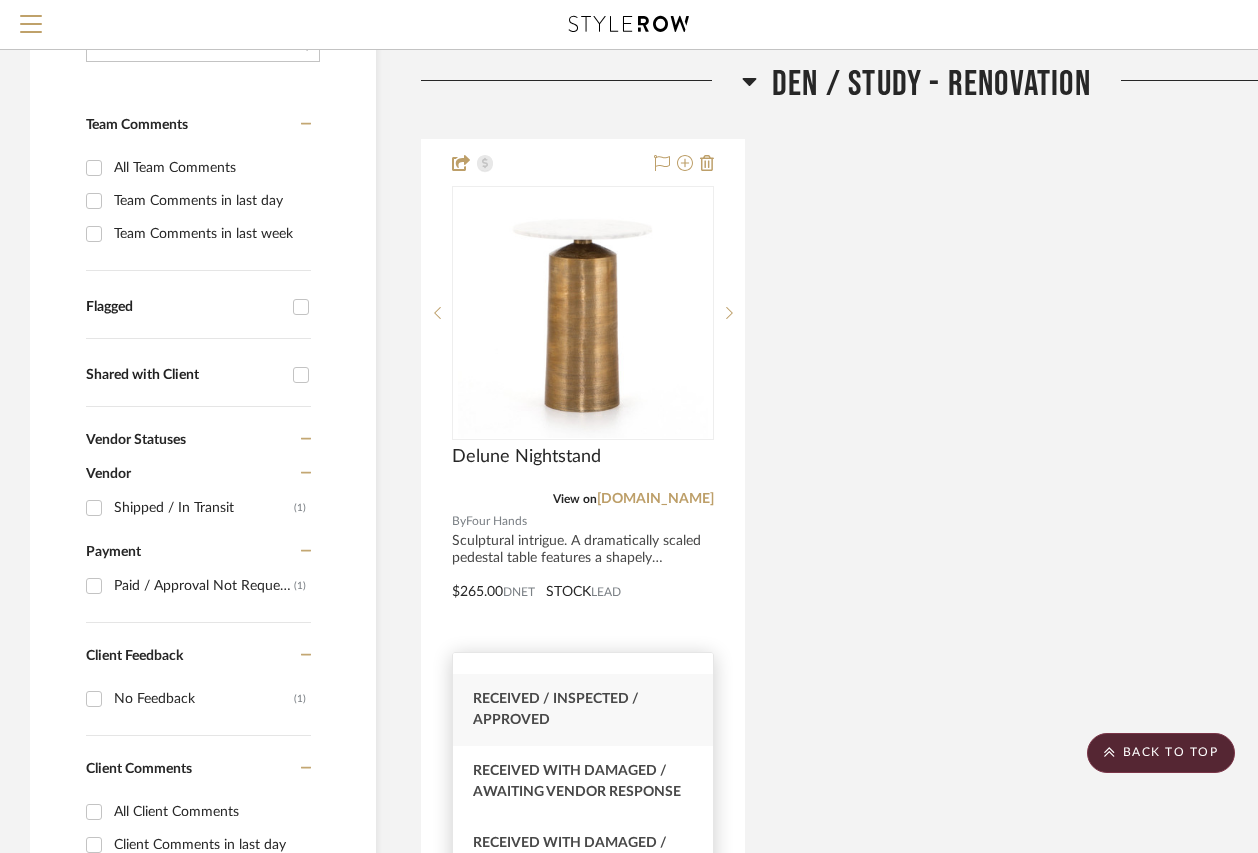 scroll, scrollTop: 3400, scrollLeft: 0, axis: vertical 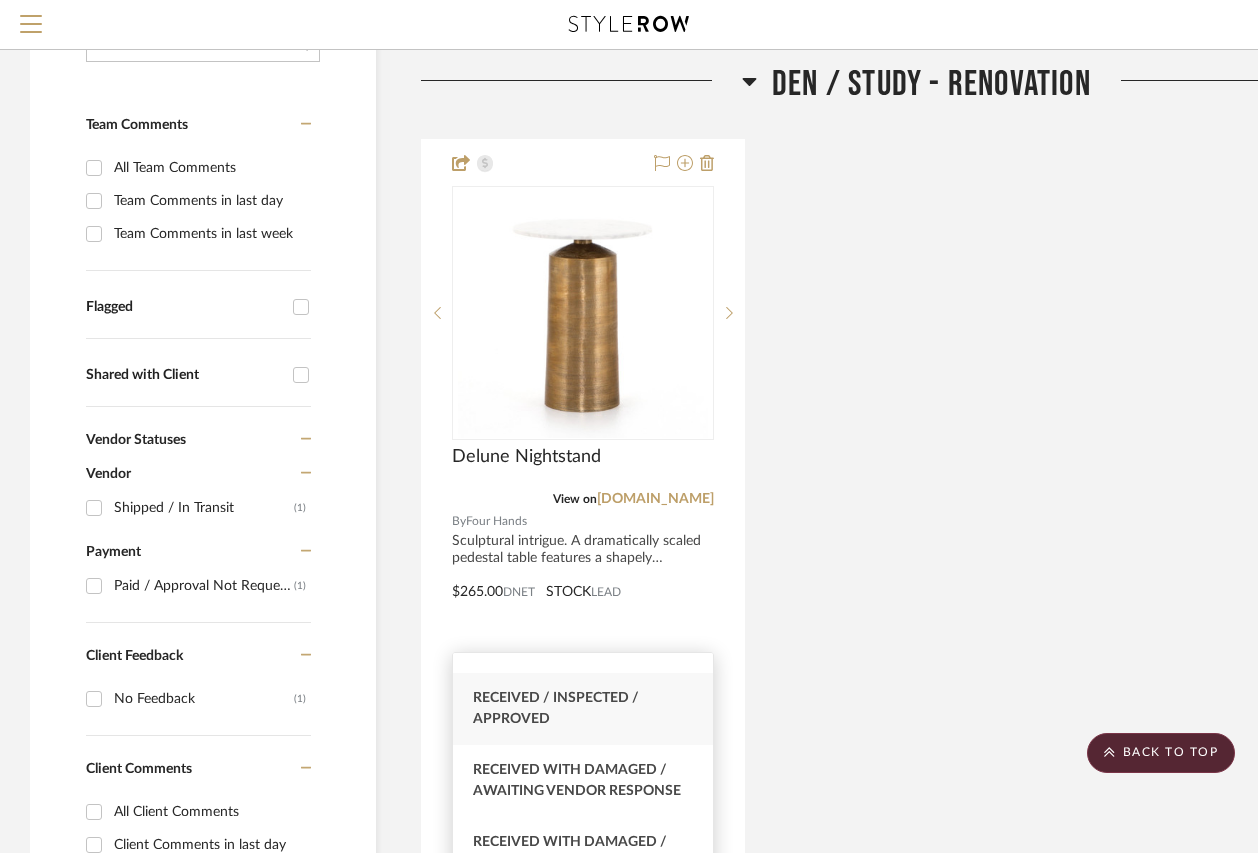 click on "Received / Inspected / Approved" at bounding box center [556, 708] 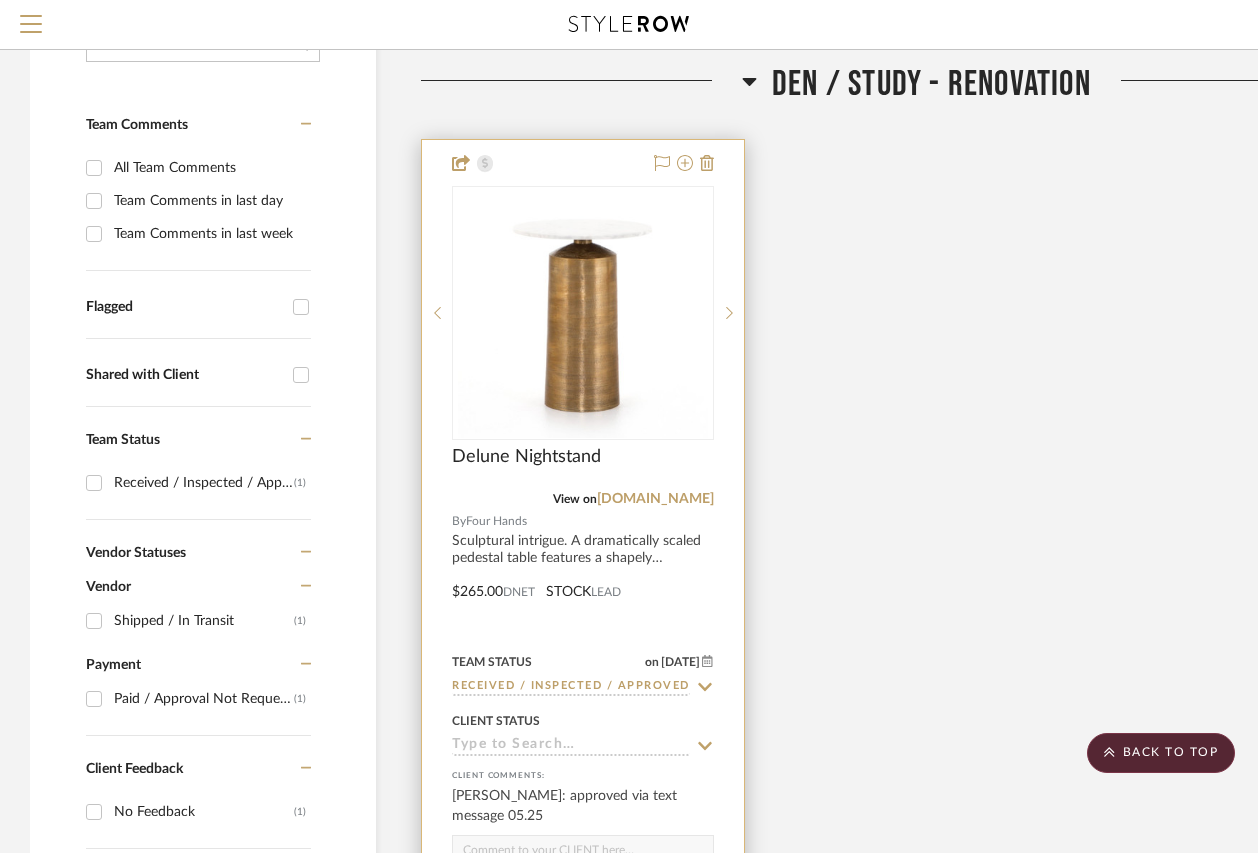 click 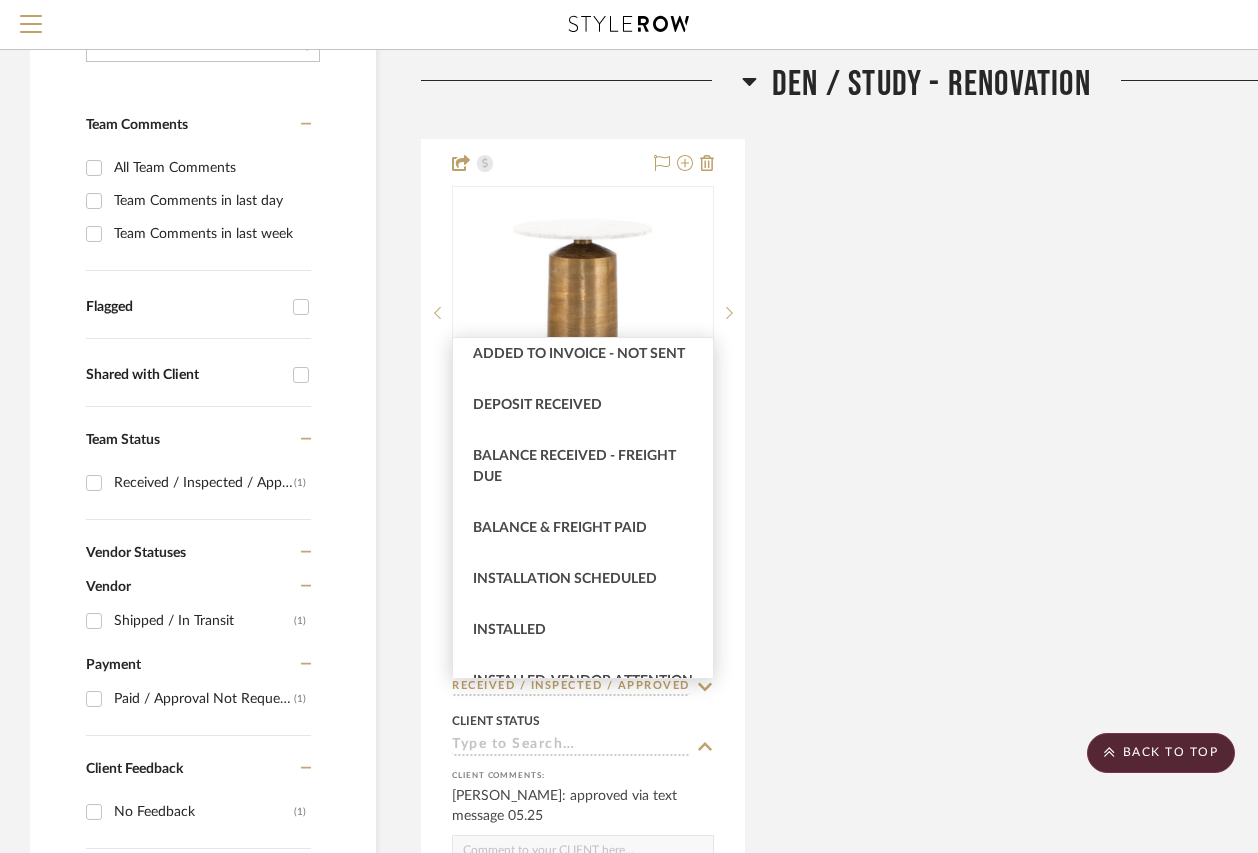 scroll, scrollTop: 414, scrollLeft: 0, axis: vertical 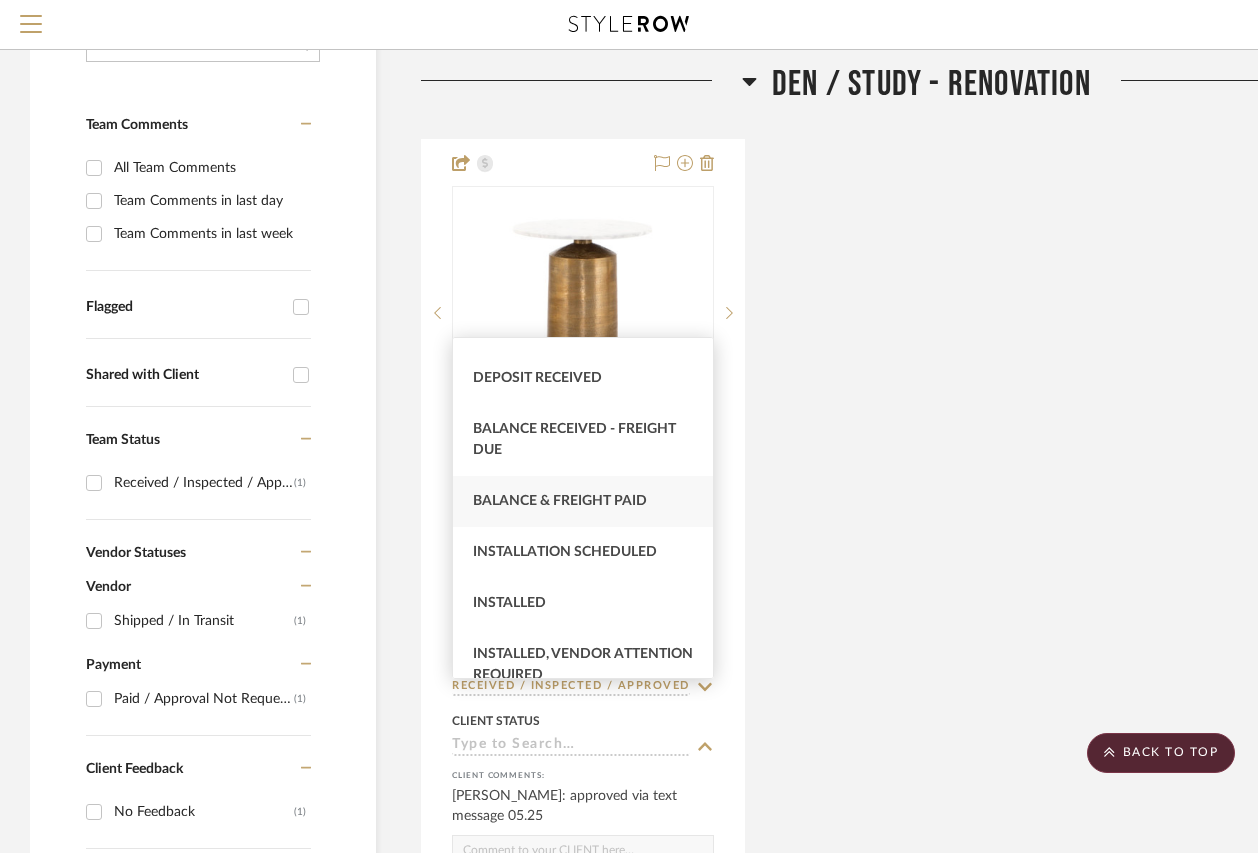 click on "Balance & Freight Paid" at bounding box center [560, 501] 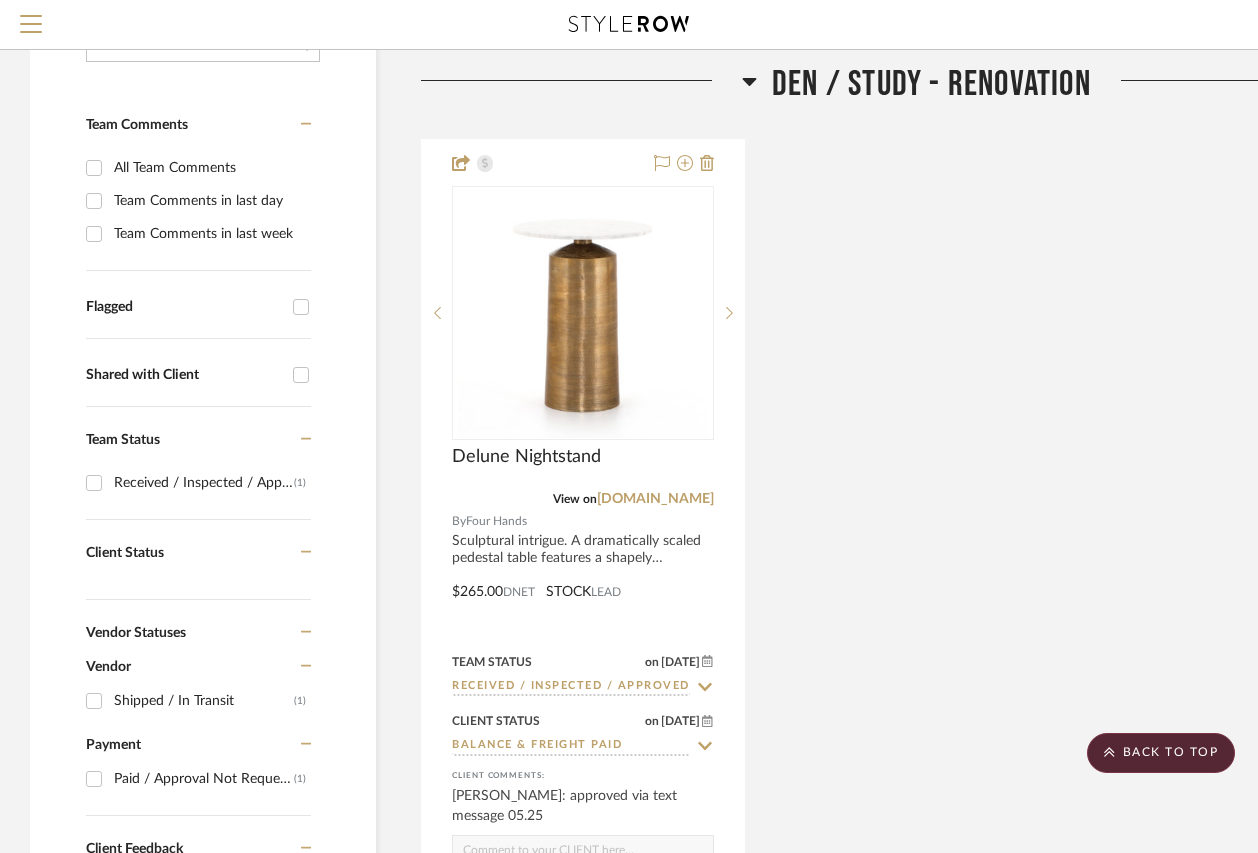 click on "Delune Nightstand  View on  fourhands.com  By  Four Hands  Sculptural intrigue. A dramatically scaled pedestal table features a shapely aluminum base and rounded tabletop of polished white marble.
Details
$265.00  DNET  STOCK  LEAD Team Status on 7/23/2025 7/23/2025 Received / Inspected / Approved Client Status on 7/23/2025 7/23/2025 Balance & Freight Paid client Comments:  Ashley Snead: approved via text message 05.25   Submit   Den / Study - Renovation  (1)    Ashley Snead" 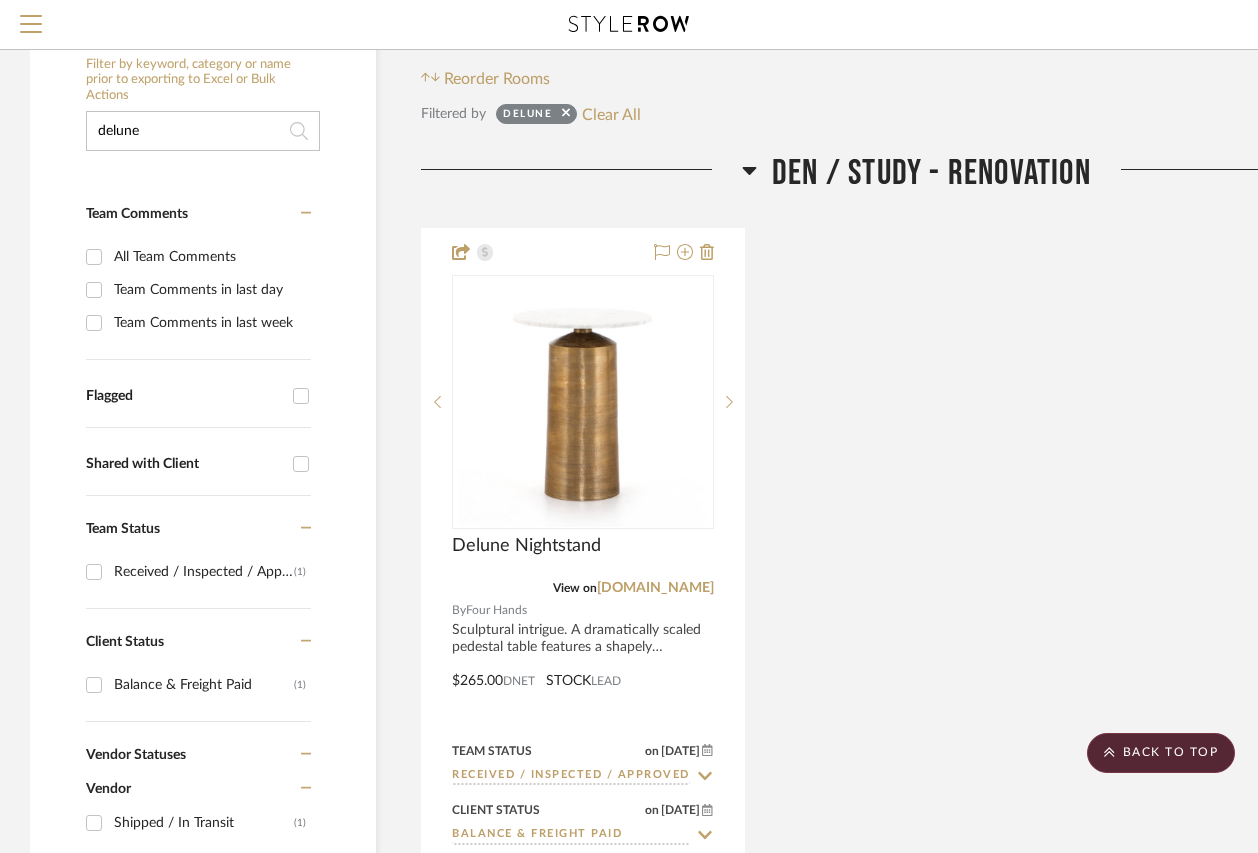 scroll, scrollTop: 300, scrollLeft: 0, axis: vertical 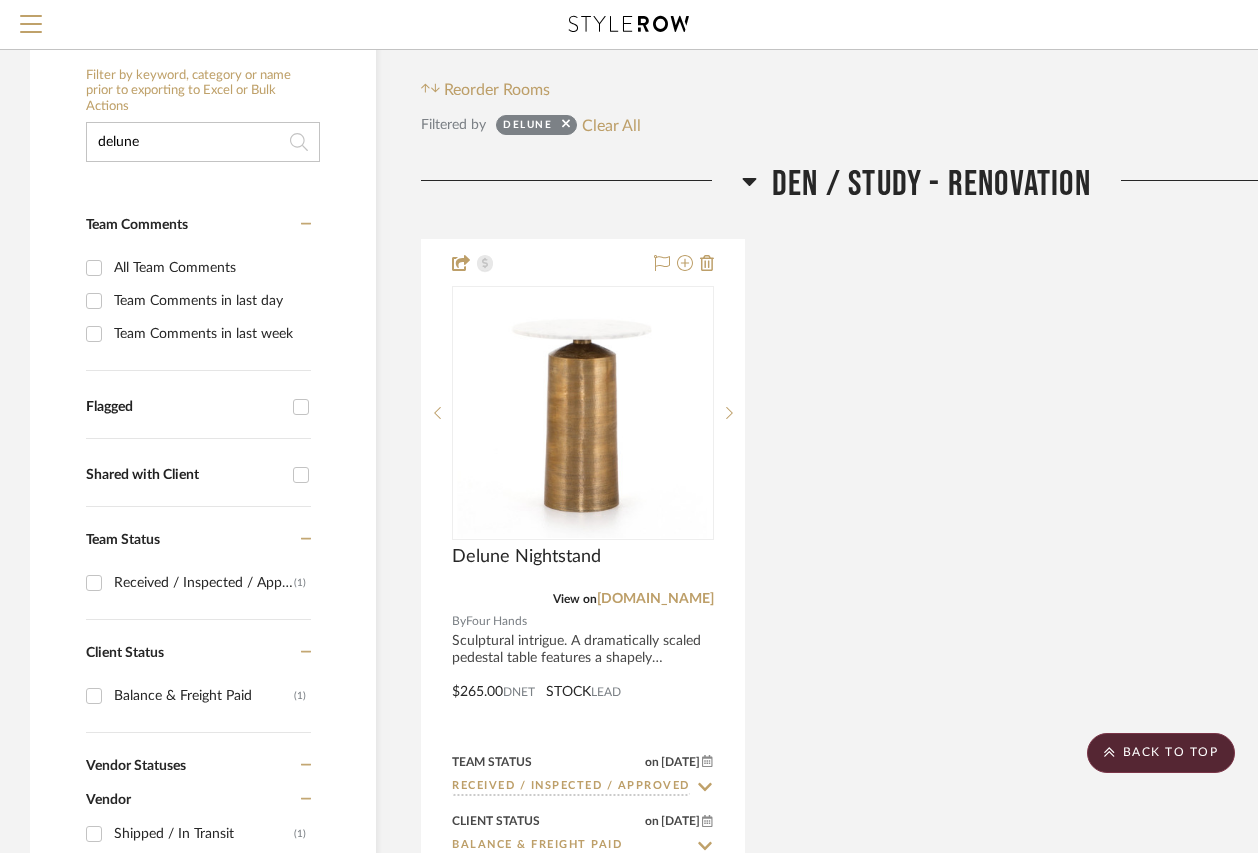 drag, startPoint x: 156, startPoint y: 87, endPoint x: 103, endPoint y: 93, distance: 53.338543 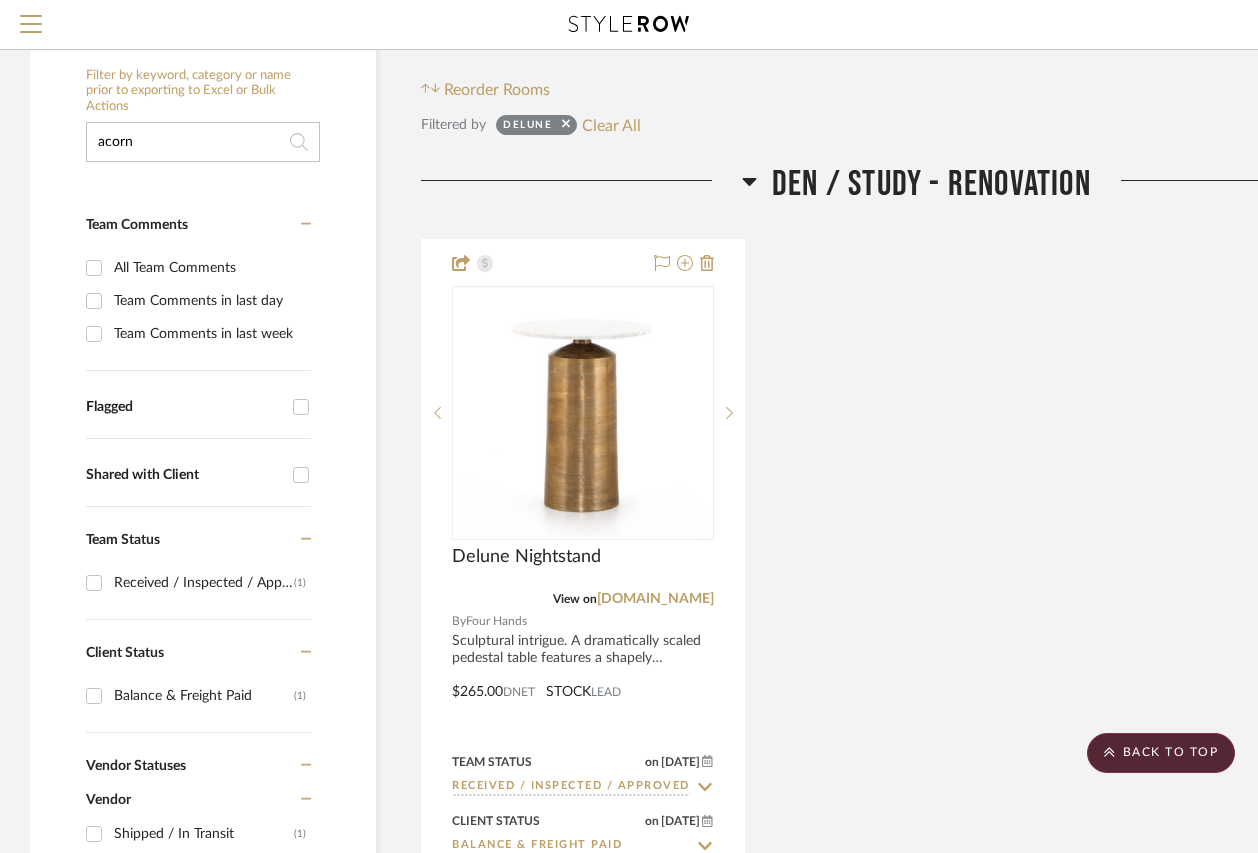type on "acorn" 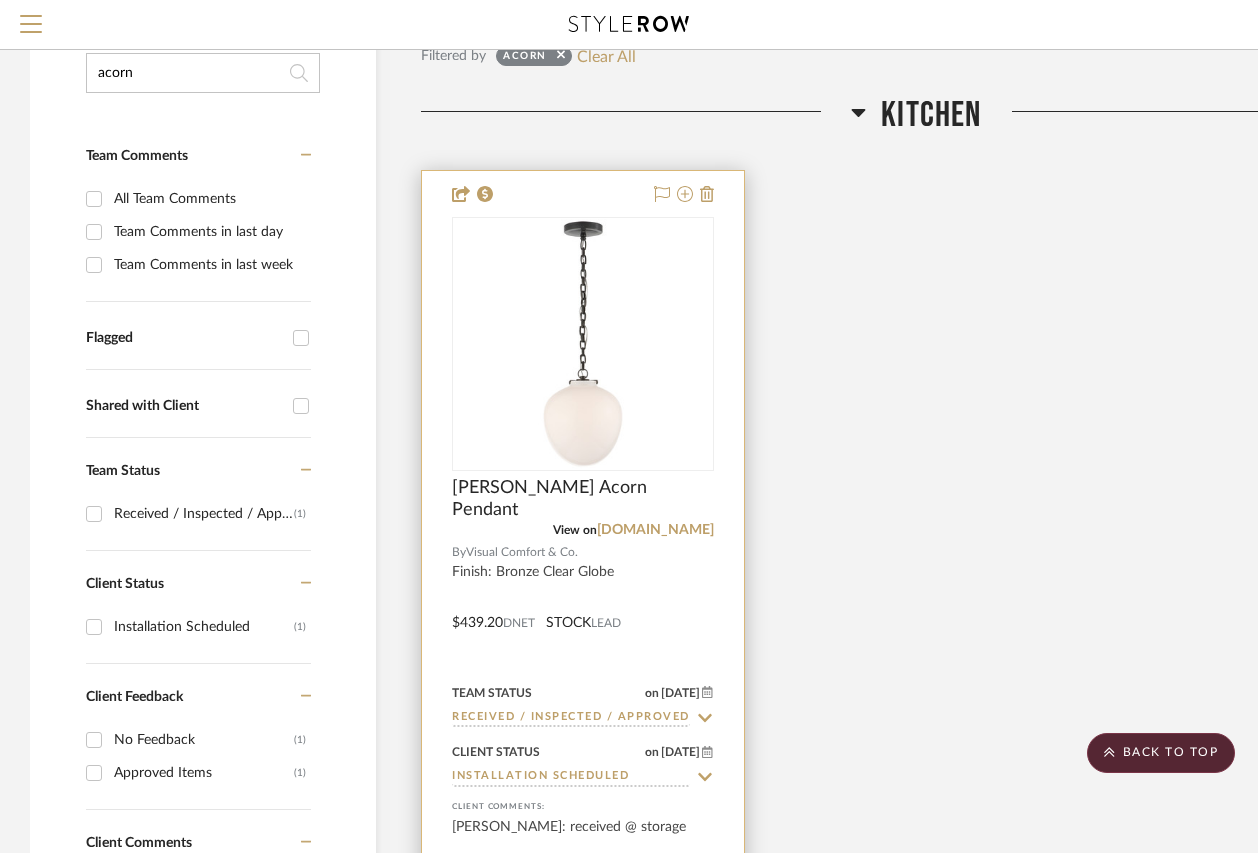 scroll, scrollTop: 400, scrollLeft: 0, axis: vertical 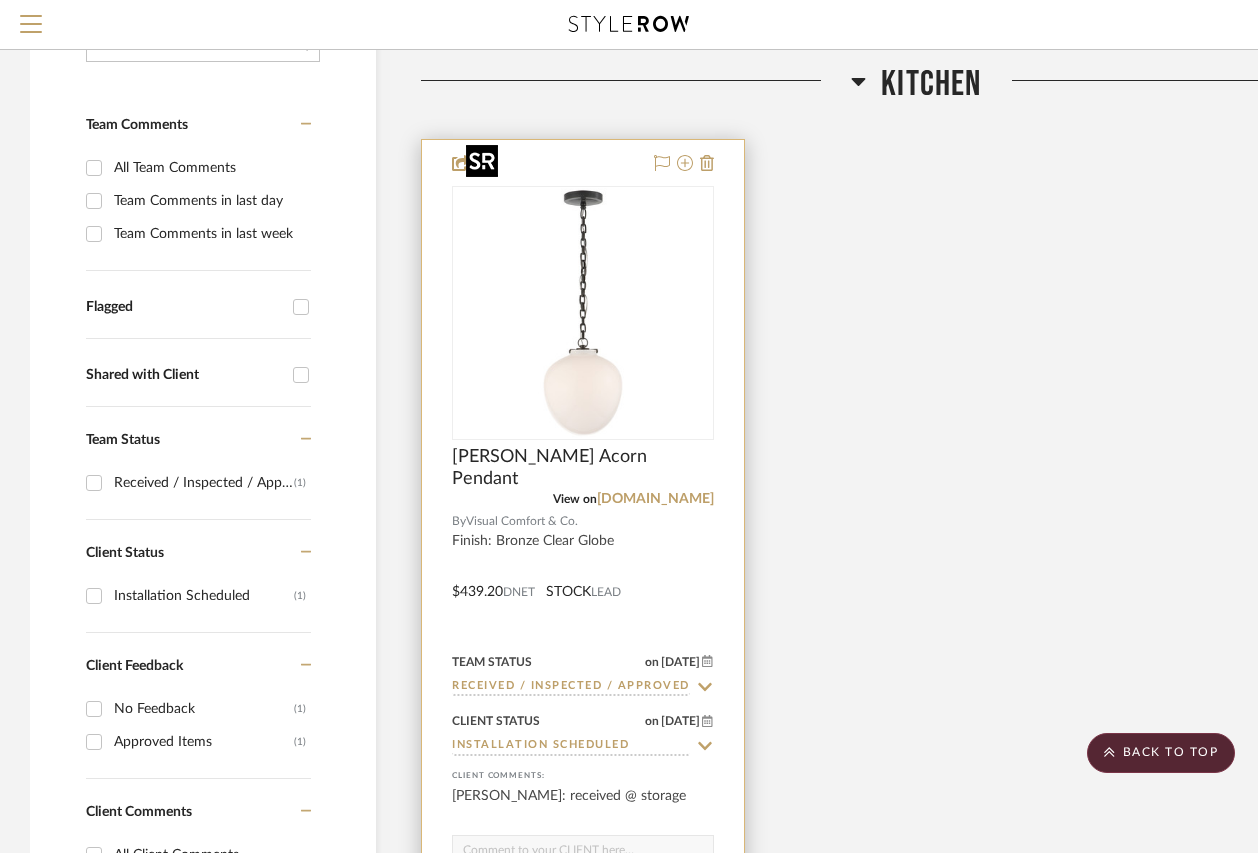 click at bounding box center (583, 313) 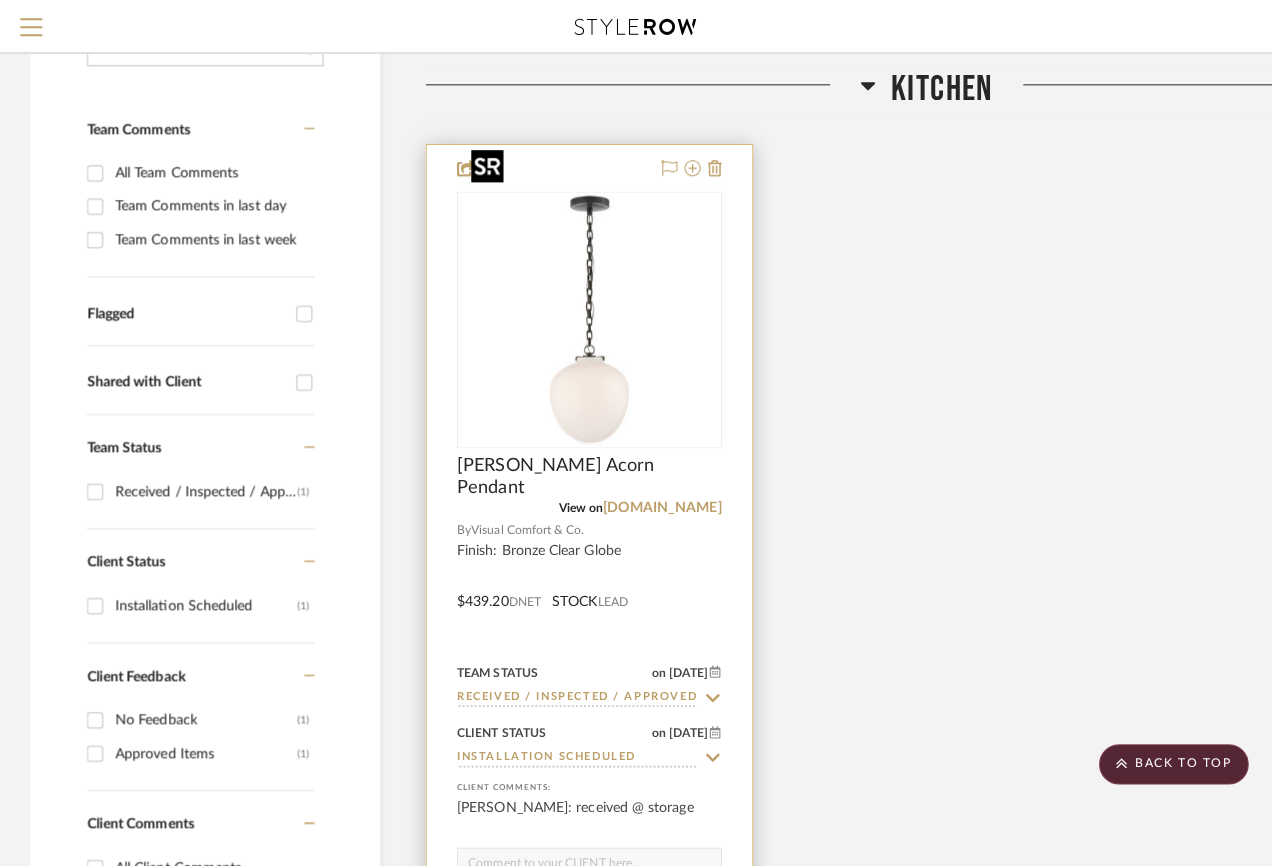 scroll, scrollTop: 0, scrollLeft: 0, axis: both 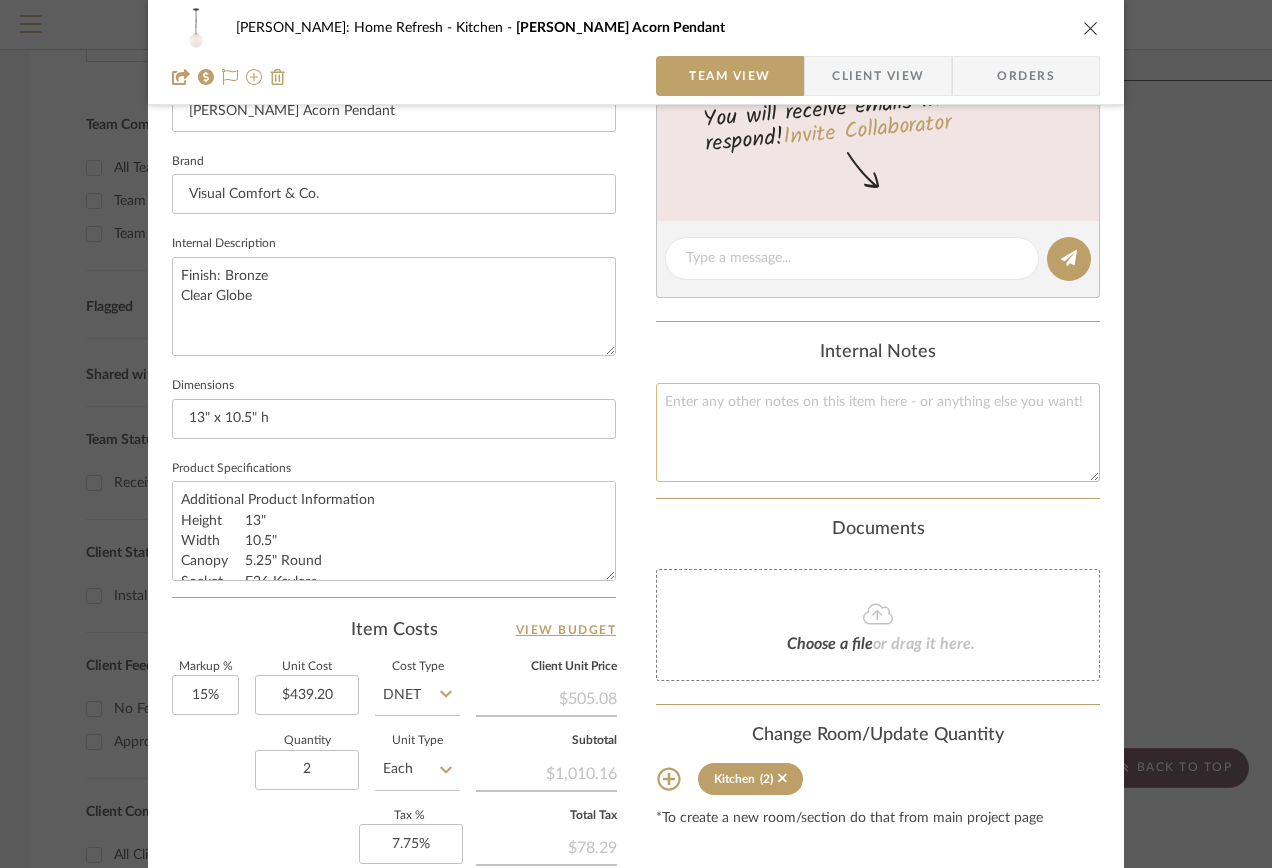 click 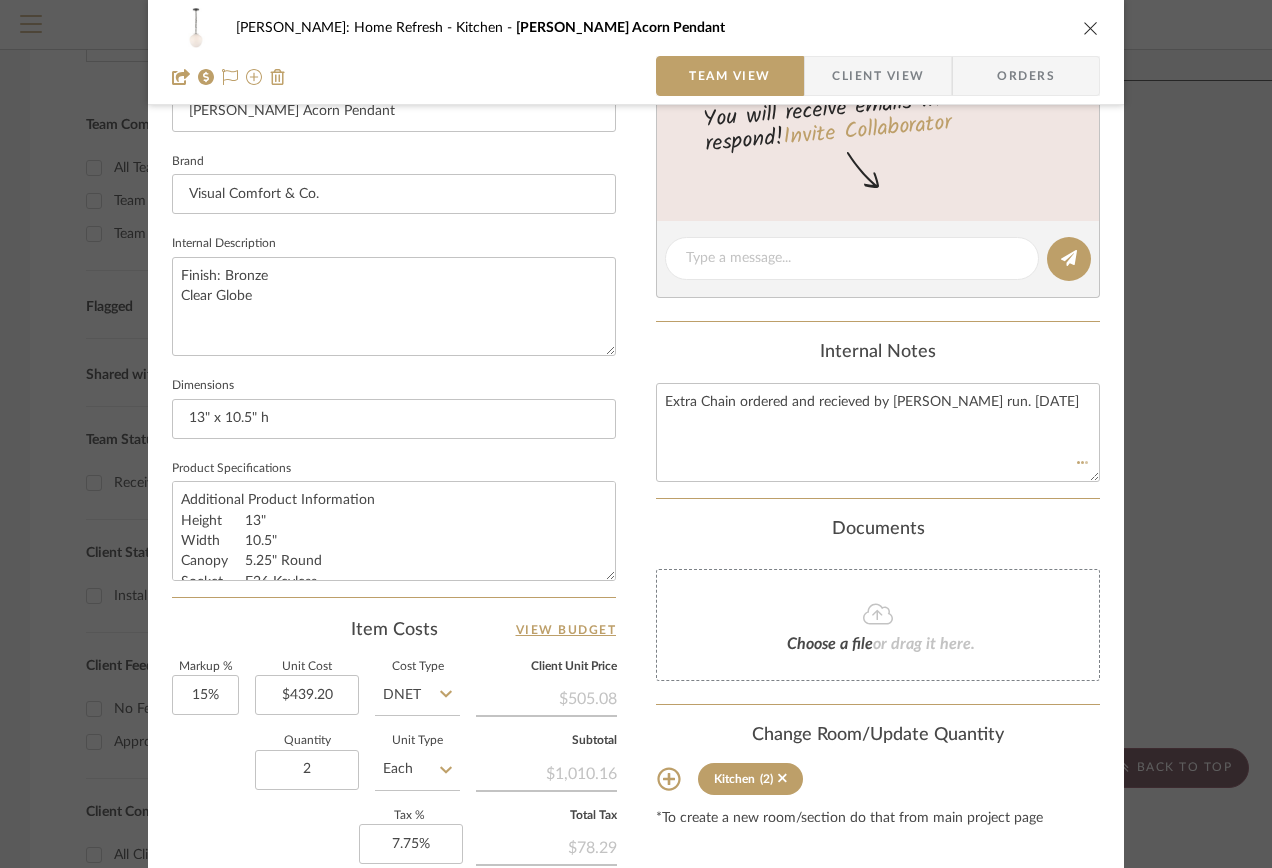 click on "Hines: Home Refresh Kitchen Katie Acorn Pendant Team View Client View Orders  Team-Facing Details   Item Name  Katie Acorn Pendant  Brand  Visual Comfort & Co.  Internal Description  Finish: Bronze
Clear Globe  Dimensions  13" x 10.5" h  Product Specifications  Additional Product Information
Height	13"
Width	10.5"
Canopy	5.25" Round
Socket	E26 Keyless
Wattage	75 A19
Chain Length	3'
Weight	6 lbs.  Item Costs   View Budget   Markup %  15%  Unit Cost  $439.20  Cost Type  DNET  Client Unit Price   $505.08   Quantity  2  Unit Type  Each  Subtotal   $1,010.16   Tax %  7.75%  Total Tax   $78.29   Shipping Cost  $0.00  Ship. Markup %  15% Taxable  Total Shipping   $0.00  Total Client Price  $1,088.45  Your Cost  $946.48  Your Margin  $131.76  Content here copies to Client View - confirm visibility there.  Show in Client Dashboard   Include in Budget   View Budget  Team Status on 5/14/2025 5/14/2025 Received / Inspected / Approved  Lead Time  In Stock Weeks  Due Date   Install Date  Tasks / To-Dos /  team Messaging" at bounding box center (636, 289) 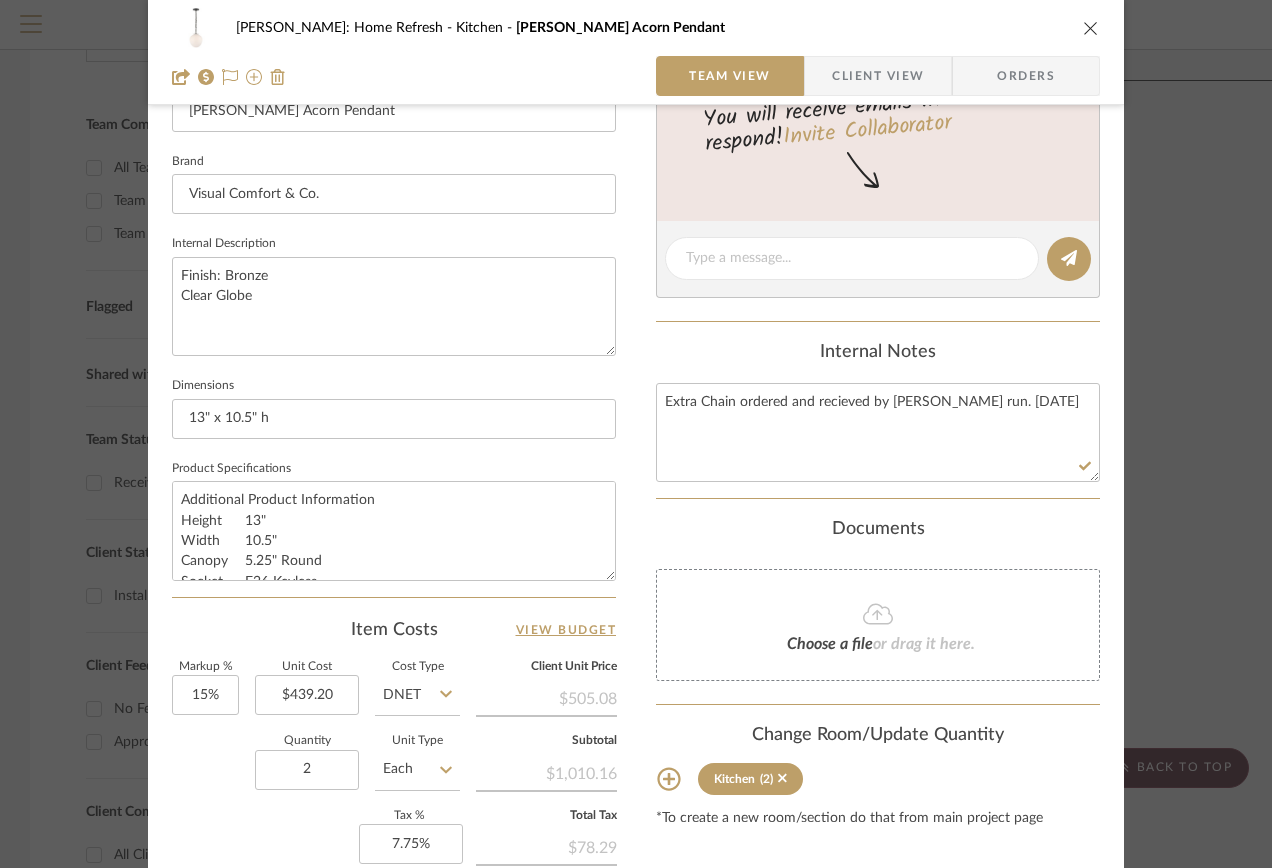 click on "Hines: Home Refresh Kitchen Katie Acorn Pendant Team View Client View Orders  Team-Facing Details   Item Name  Katie Acorn Pendant  Brand  Visual Comfort & Co.  Internal Description  Finish: Bronze
Clear Globe  Dimensions  13" x 10.5" h  Product Specifications  Additional Product Information
Height	13"
Width	10.5"
Canopy	5.25" Round
Socket	E26 Keyless
Wattage	75 A19
Chain Length	3'
Weight	6 lbs.  Item Costs   View Budget   Markup %  15%  Unit Cost  $439.20  Cost Type  DNET  Client Unit Price   $505.08   Quantity  2  Unit Type  Each  Subtotal   $1,010.16   Tax %  7.75%  Total Tax   $78.29   Shipping Cost  $0.00  Ship. Markup %  15% Taxable  Total Shipping   $0.00  Total Client Price  $1,088.45  Your Cost  $946.48  Your Margin  $131.76  Content here copies to Client View - confirm visibility there.  Show in Client Dashboard   Include in Budget   View Budget  Team Status on 5/14/2025 5/14/2025 Received / Inspected / Approved  Lead Time  In Stock Weeks  Due Date   Install Date  Tasks / To-Dos /  team Messaging" at bounding box center [636, 289] 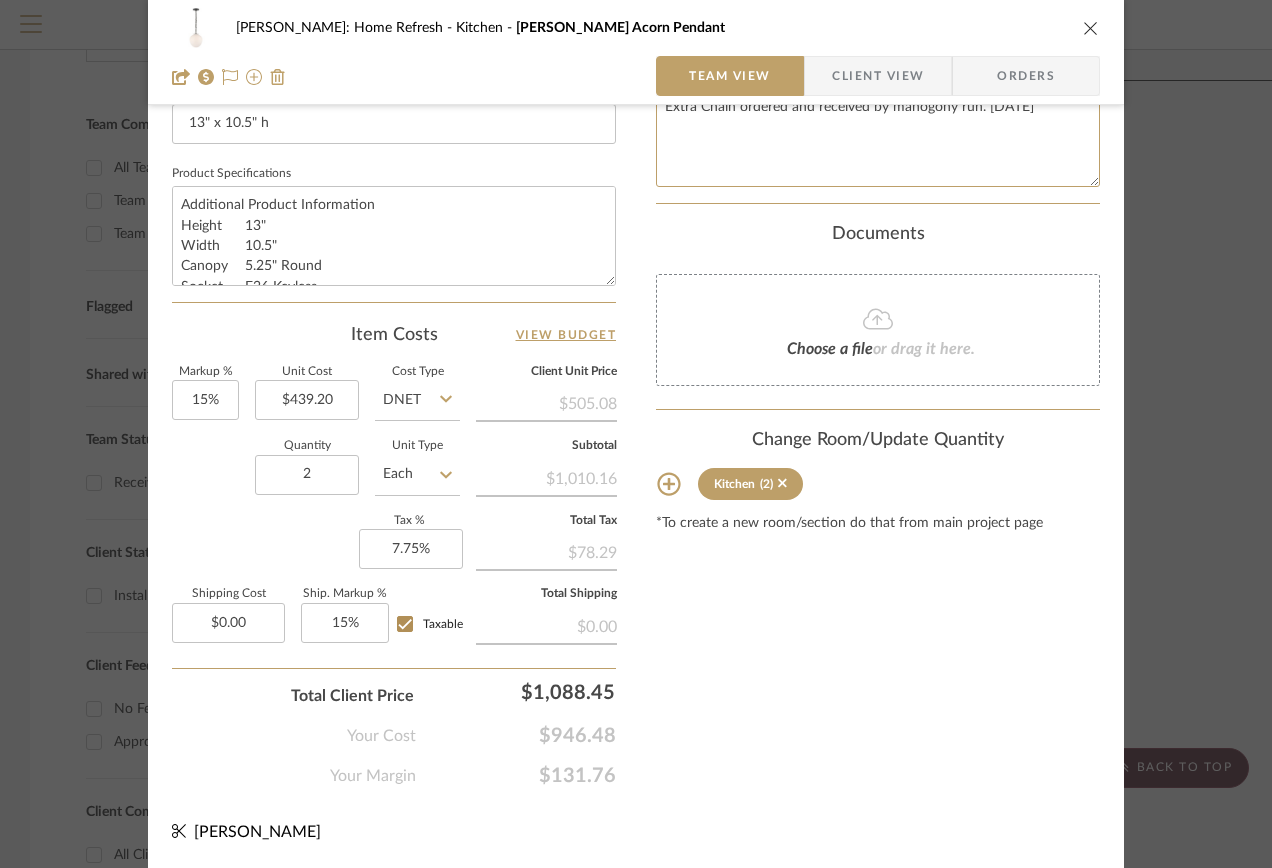 type on "Extra Chain ordered and received by mahogony run. 07.23.25" 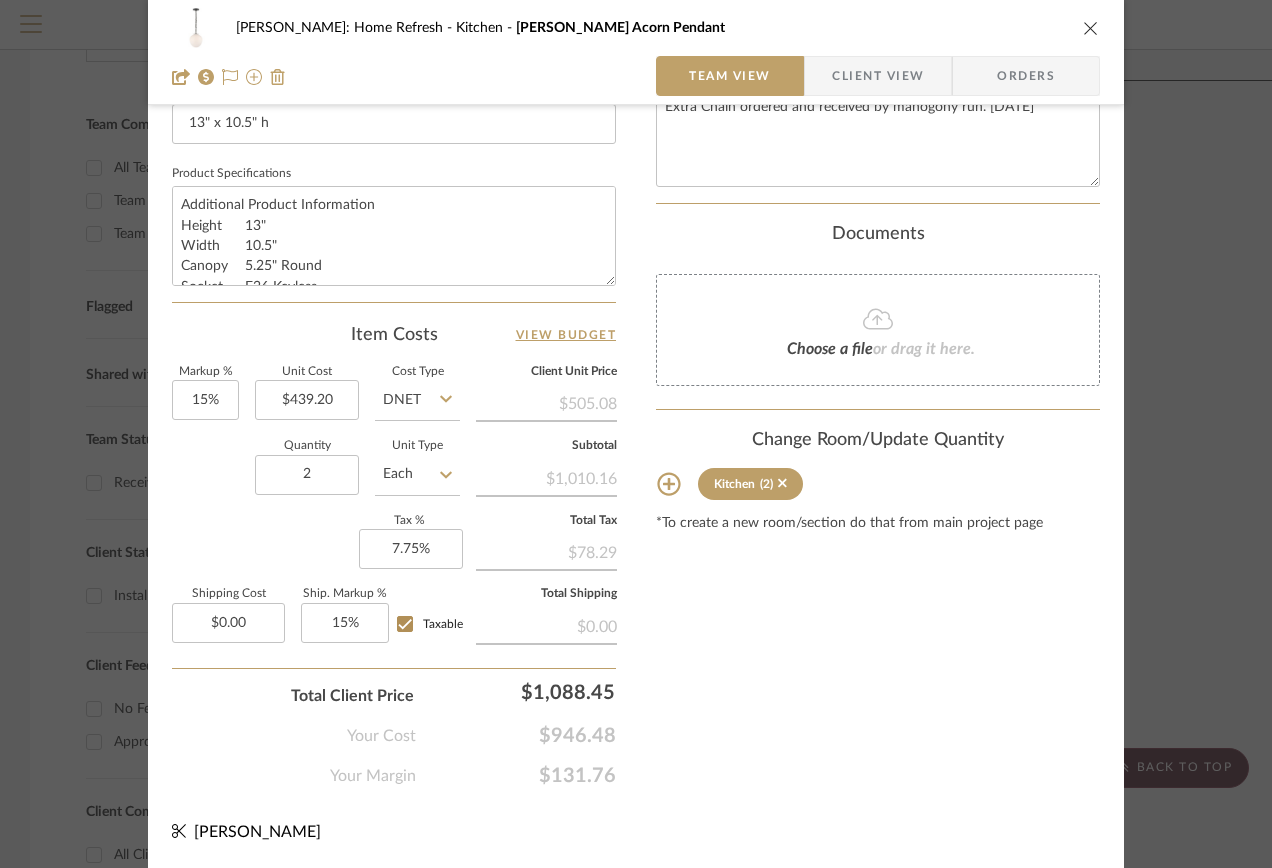 click on "Hines: Home Refresh Kitchen Katie Acorn Pendant Team View Client View Orders  Team-Facing Details   Item Name  Katie Acorn Pendant  Brand  Visual Comfort & Co.  Internal Description  Finish: Bronze
Clear Globe  Dimensions  13" x 10.5" h  Product Specifications  Additional Product Information
Height	13"
Width	10.5"
Canopy	5.25" Round
Socket	E26 Keyless
Wattage	75 A19
Chain Length	3'
Weight	6 lbs.  Item Costs   View Budget   Markup %  15%  Unit Cost  $439.20  Cost Type  DNET  Client Unit Price   $505.08   Quantity  2  Unit Type  Each  Subtotal   $1,010.16   Tax %  7.75%  Total Tax   $78.29   Shipping Cost  $0.00  Ship. Markup %  15% Taxable  Total Shipping   $0.00  Total Client Price  $1,088.45  Your Cost  $946.48  Your Margin  $131.76  Content here copies to Client View - confirm visibility there.  Show in Client Dashboard   Include in Budget   View Budget  Team Status on 5/14/2025 5/14/2025 Received / Inspected / Approved  Lead Time  In Stock Weeks  Due Date   Install Date  Tasks / To-Dos /  team Messaging" at bounding box center (636, -6) 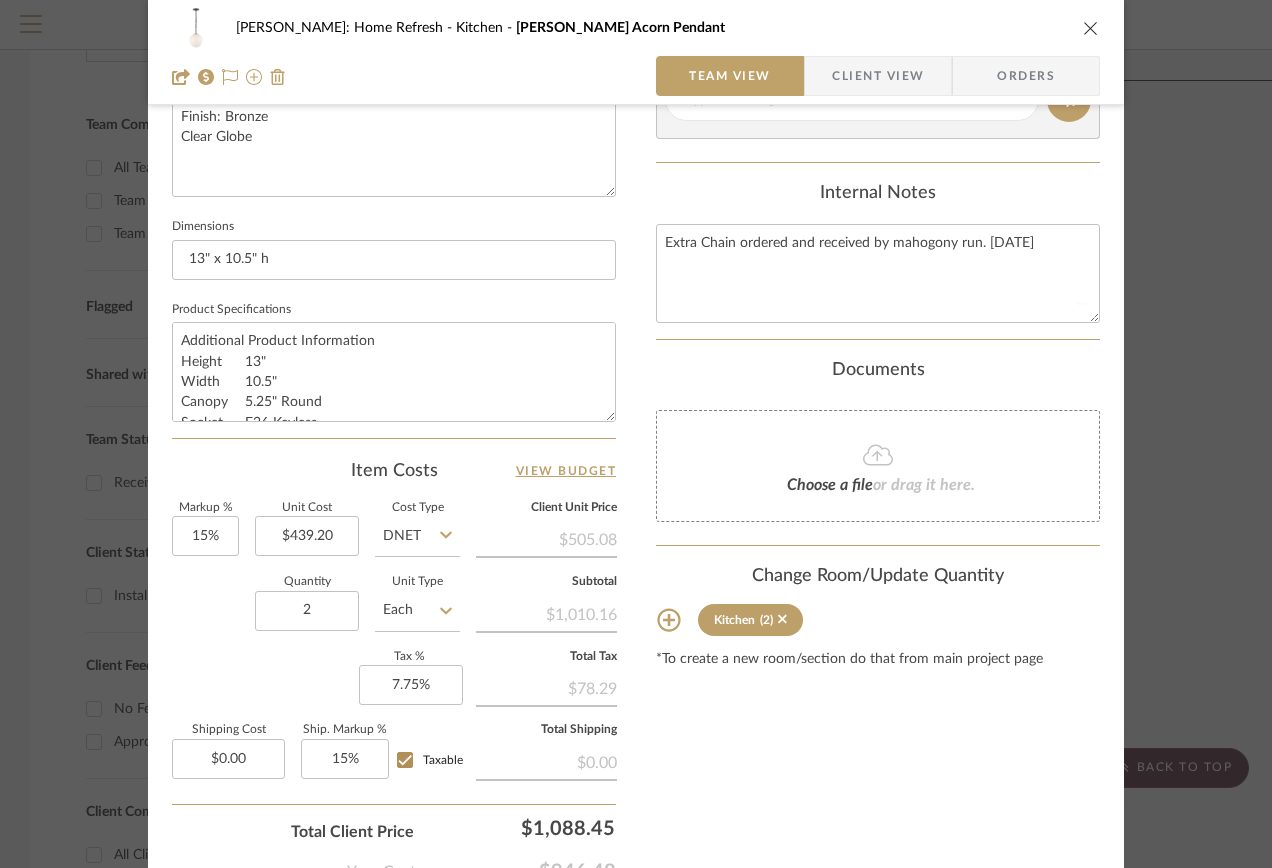 scroll, scrollTop: 695, scrollLeft: 0, axis: vertical 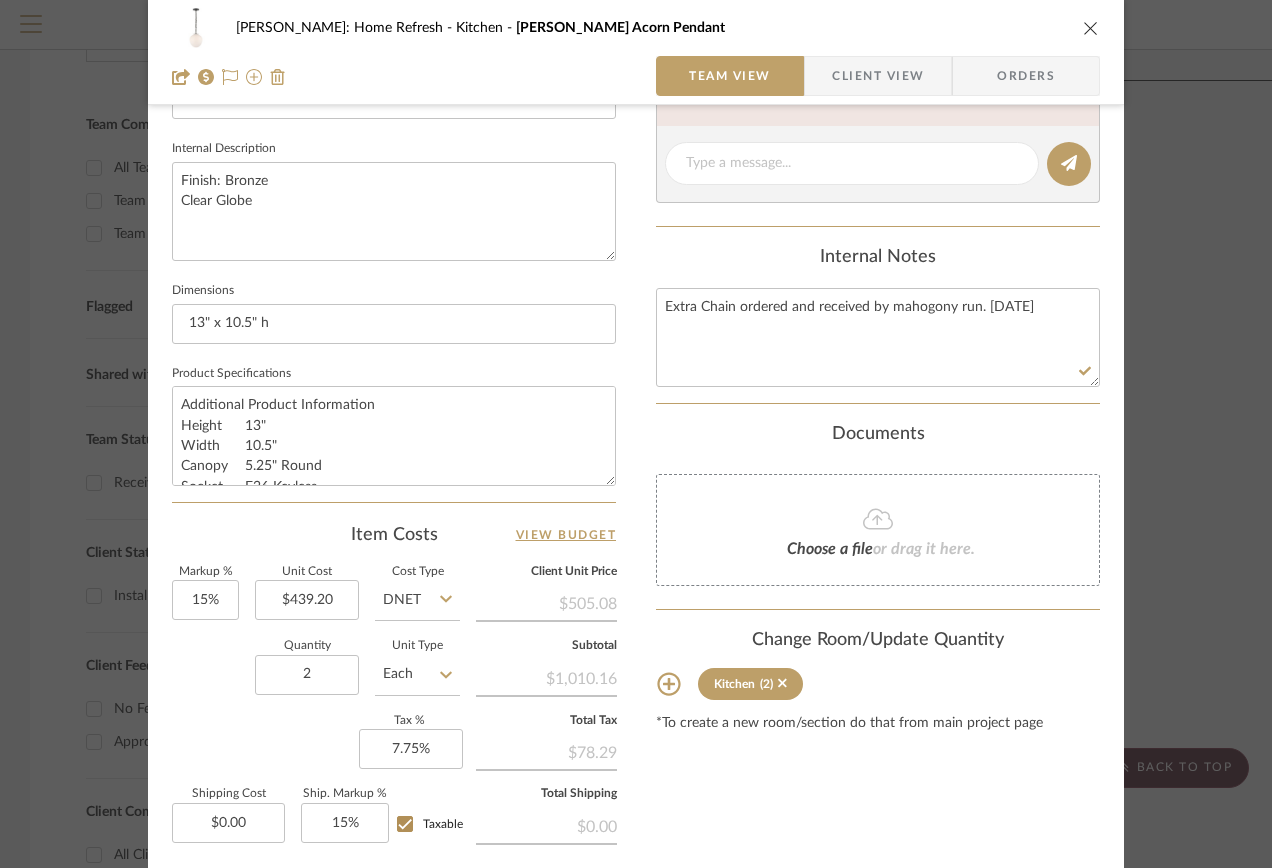 click on "Hines: Home Refresh Kitchen Katie Acorn Pendant Team View Client View Orders  Team-Facing Details   Item Name  Katie Acorn Pendant  Brand  Visual Comfort & Co.  Internal Description  Finish: Bronze
Clear Globe  Dimensions  13" x 10.5" h  Product Specifications  Additional Product Information
Height	13"
Width	10.5"
Canopy	5.25" Round
Socket	E26 Keyless
Wattage	75 A19
Chain Length	3'
Weight	6 lbs.  Item Costs   View Budget   Markup %  15%  Unit Cost  $439.20  Cost Type  DNET  Client Unit Price   $505.08   Quantity  2  Unit Type  Each  Subtotal   $1,010.16   Tax %  7.75%  Total Tax   $78.29   Shipping Cost  $0.00  Ship. Markup %  15% Taxable  Total Shipping   $0.00  Total Client Price  $1,088.45  Your Cost  $946.48  Your Margin  $131.76  Content here copies to Client View - confirm visibility there.  Show in Client Dashboard   Include in Budget   View Budget  Team Status on 5/14/2025 5/14/2025 Received / Inspected / Approved  Lead Time  In Stock Weeks  Due Date   Install Date  Tasks / To-Dos /  team Messaging" at bounding box center [636, 434] 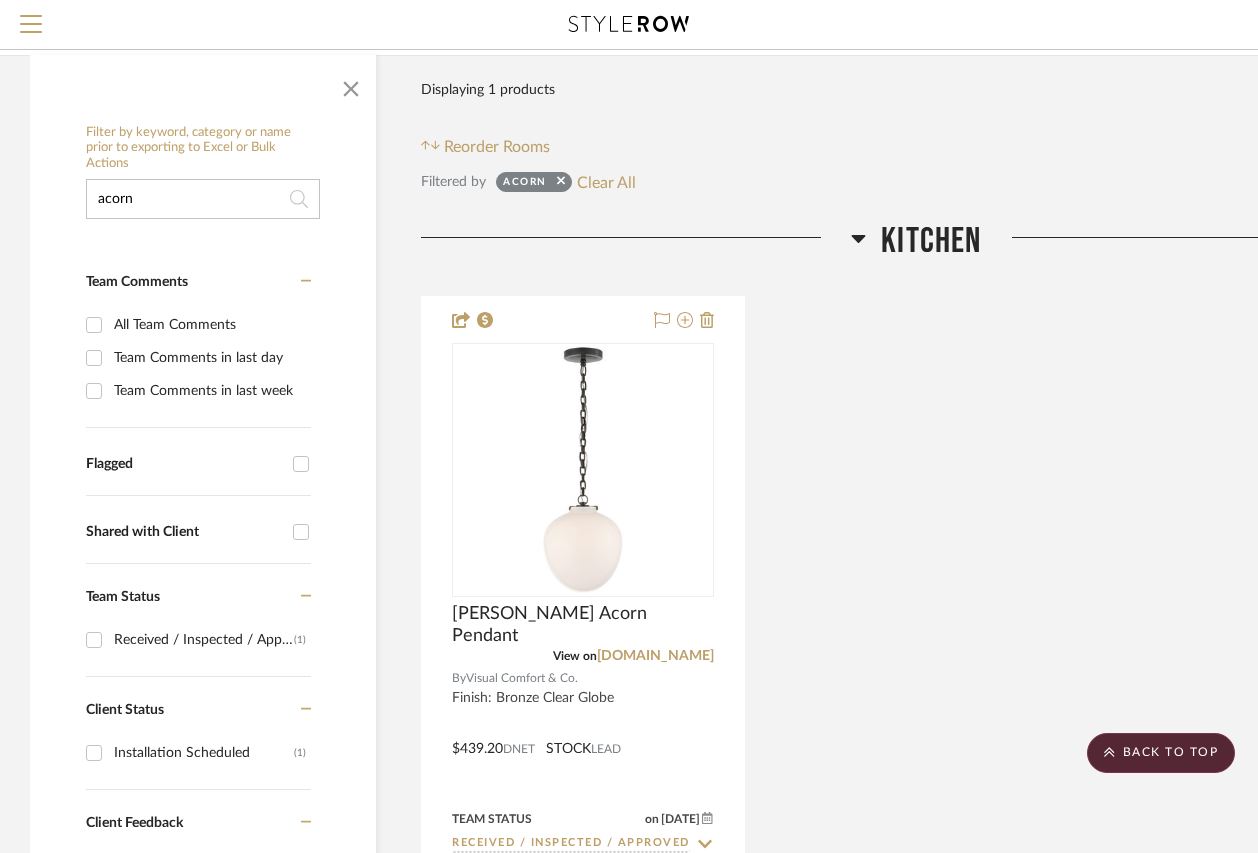 scroll, scrollTop: 500, scrollLeft: 0, axis: vertical 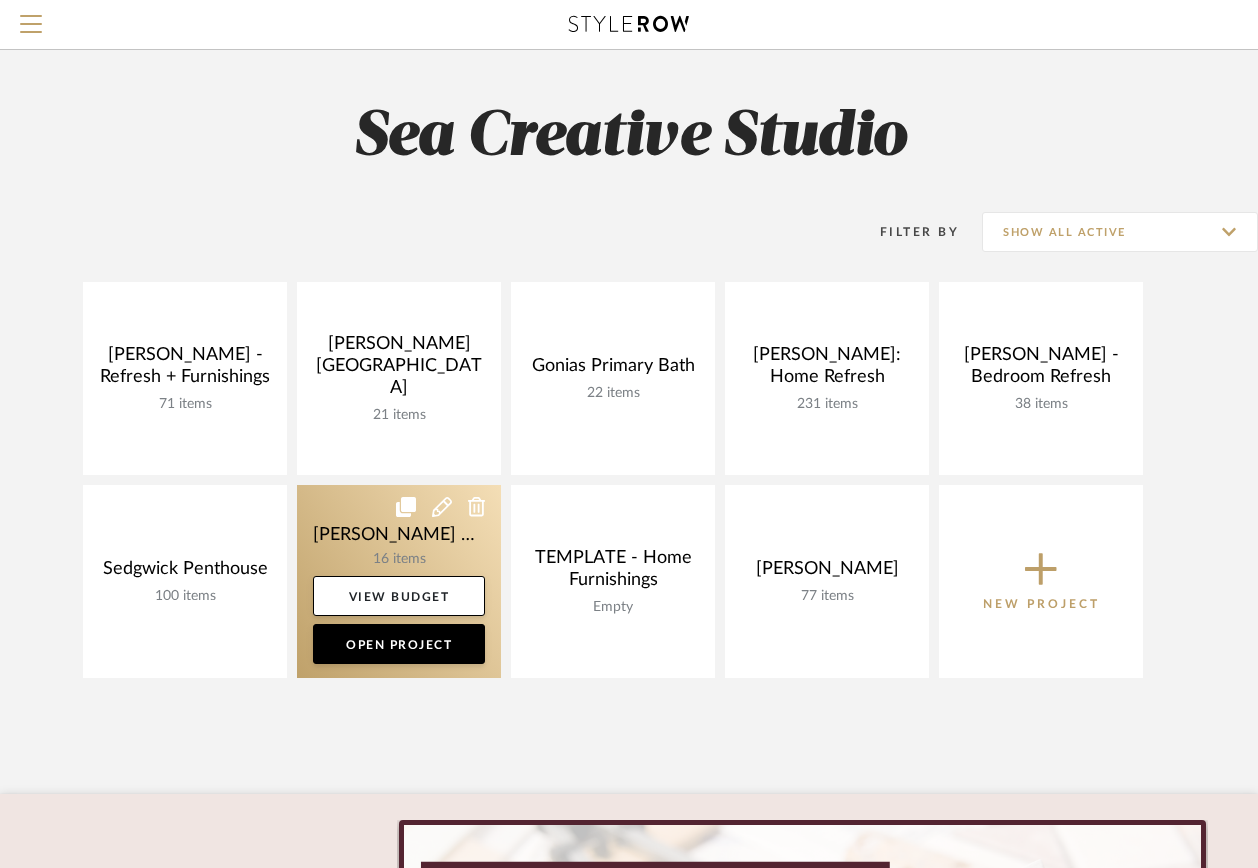 drag, startPoint x: 166, startPoint y: 549, endPoint x: 423, endPoint y: 547, distance: 257.00778 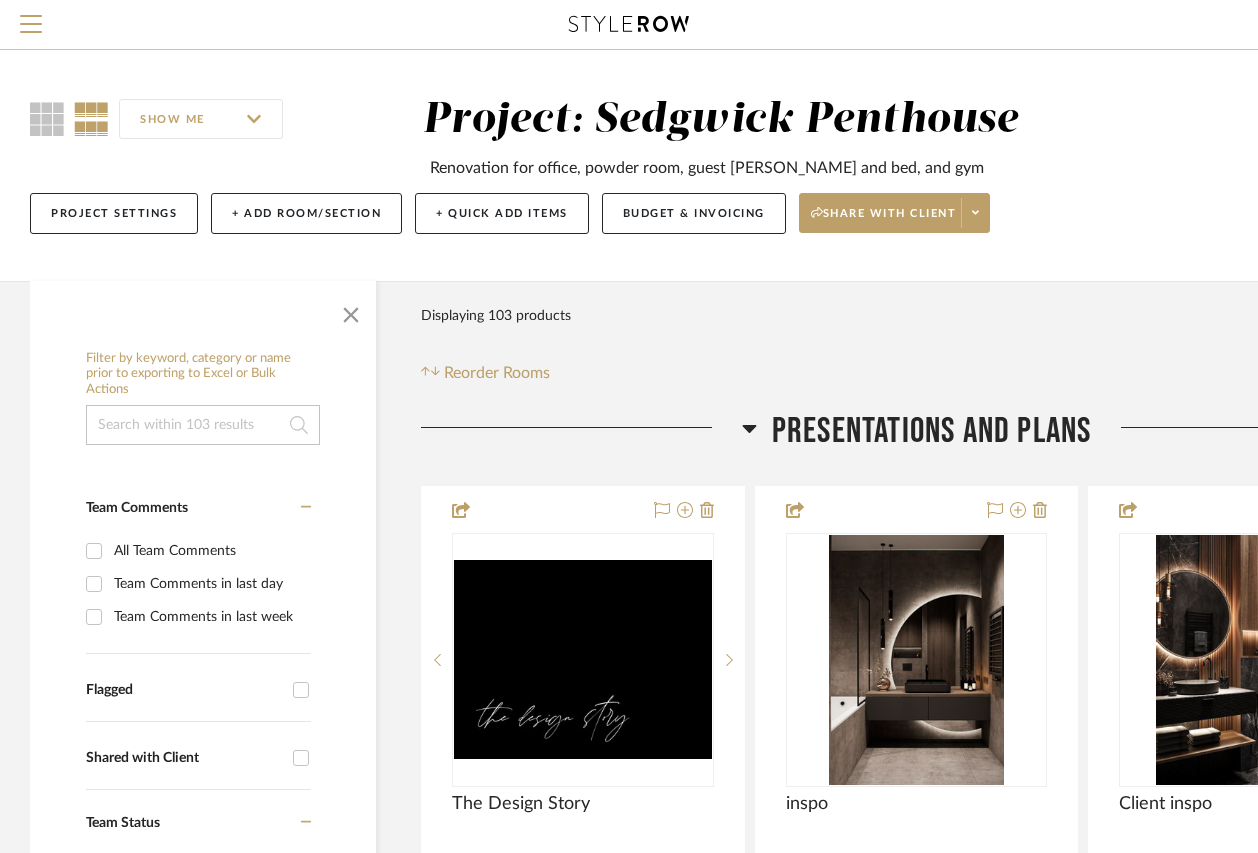 scroll, scrollTop: 100, scrollLeft: 0, axis: vertical 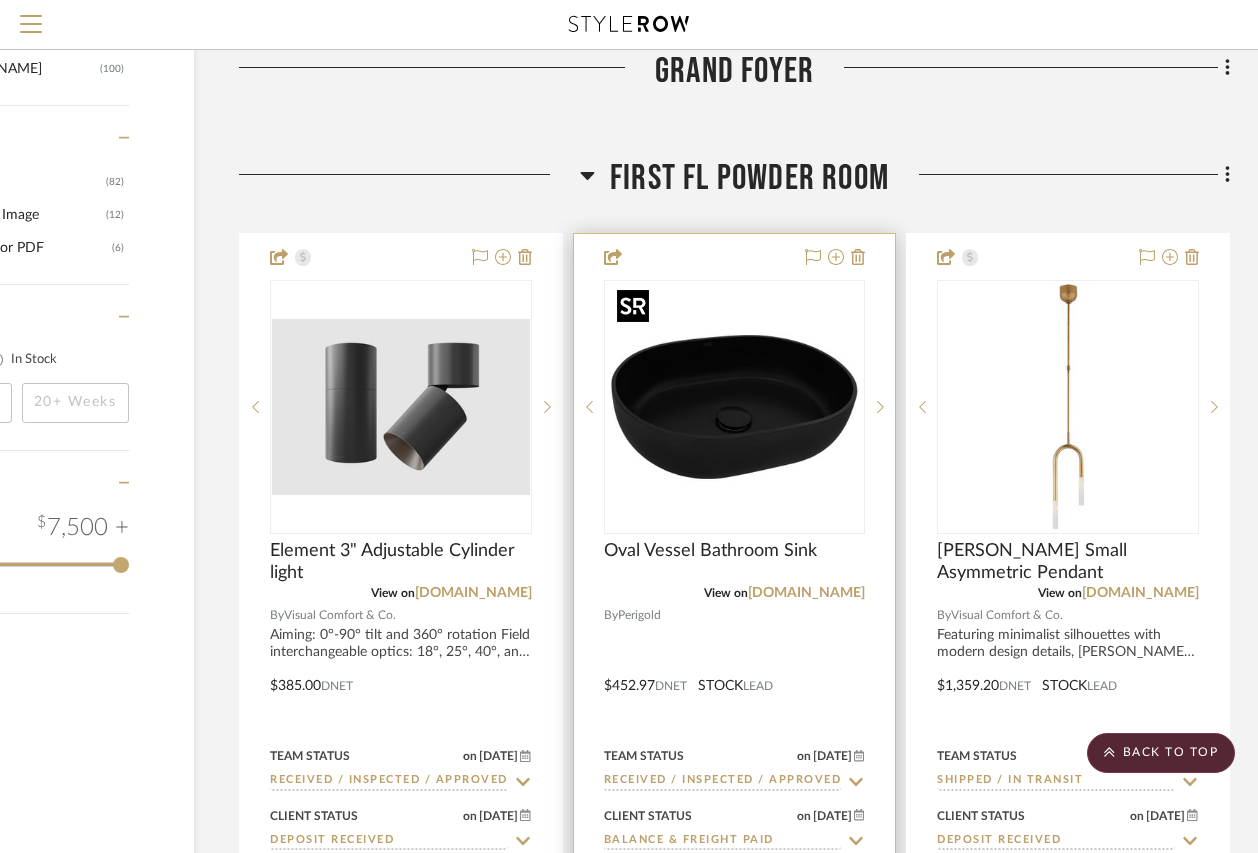 click at bounding box center (734, 407) 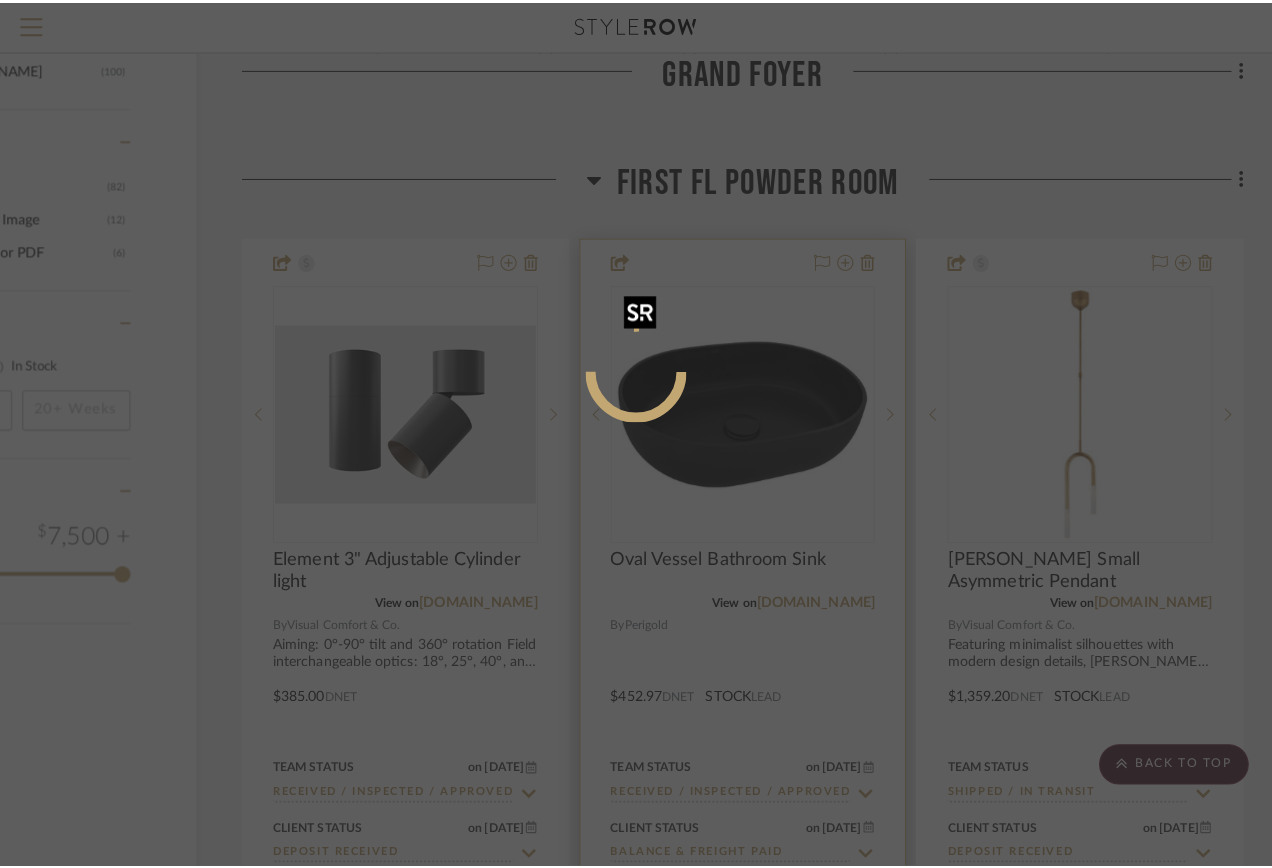 scroll, scrollTop: 0, scrollLeft: 0, axis: both 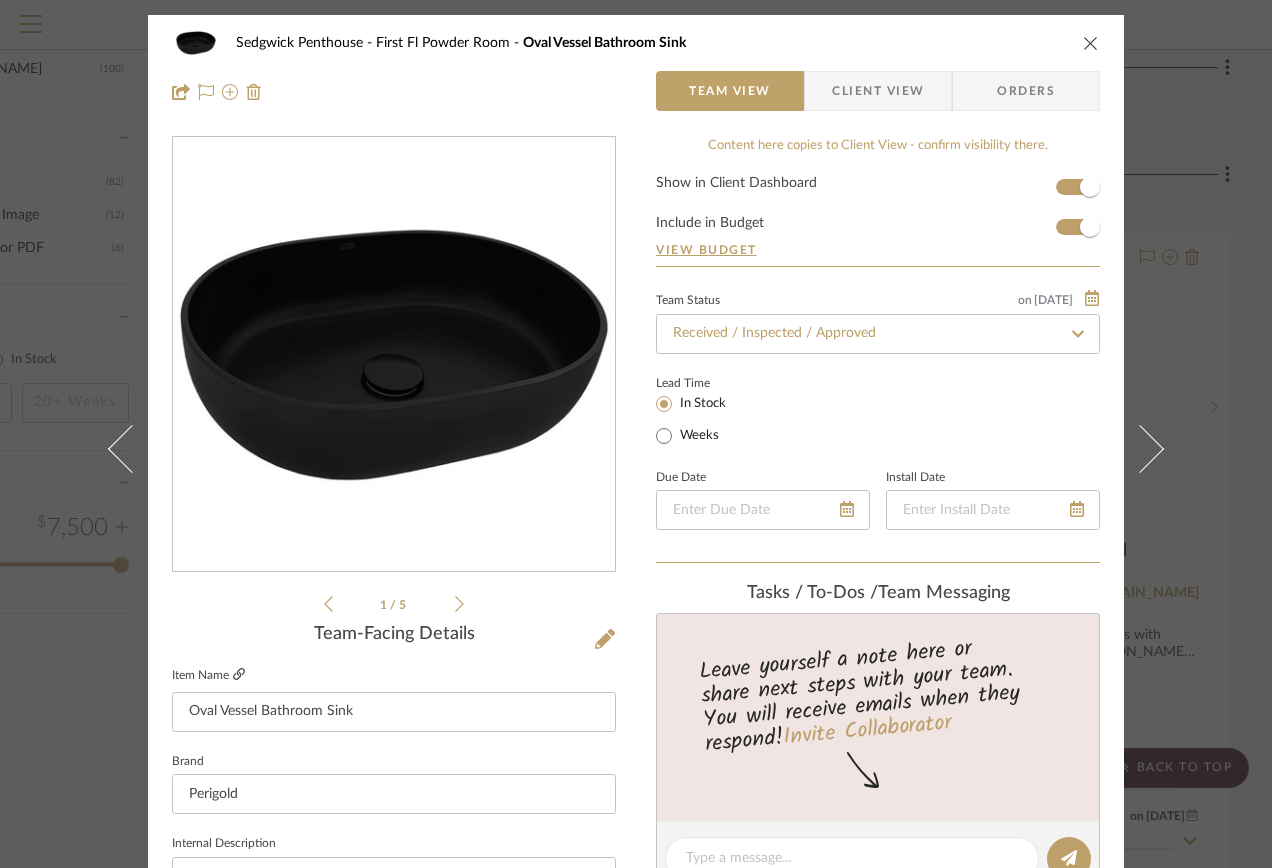 click 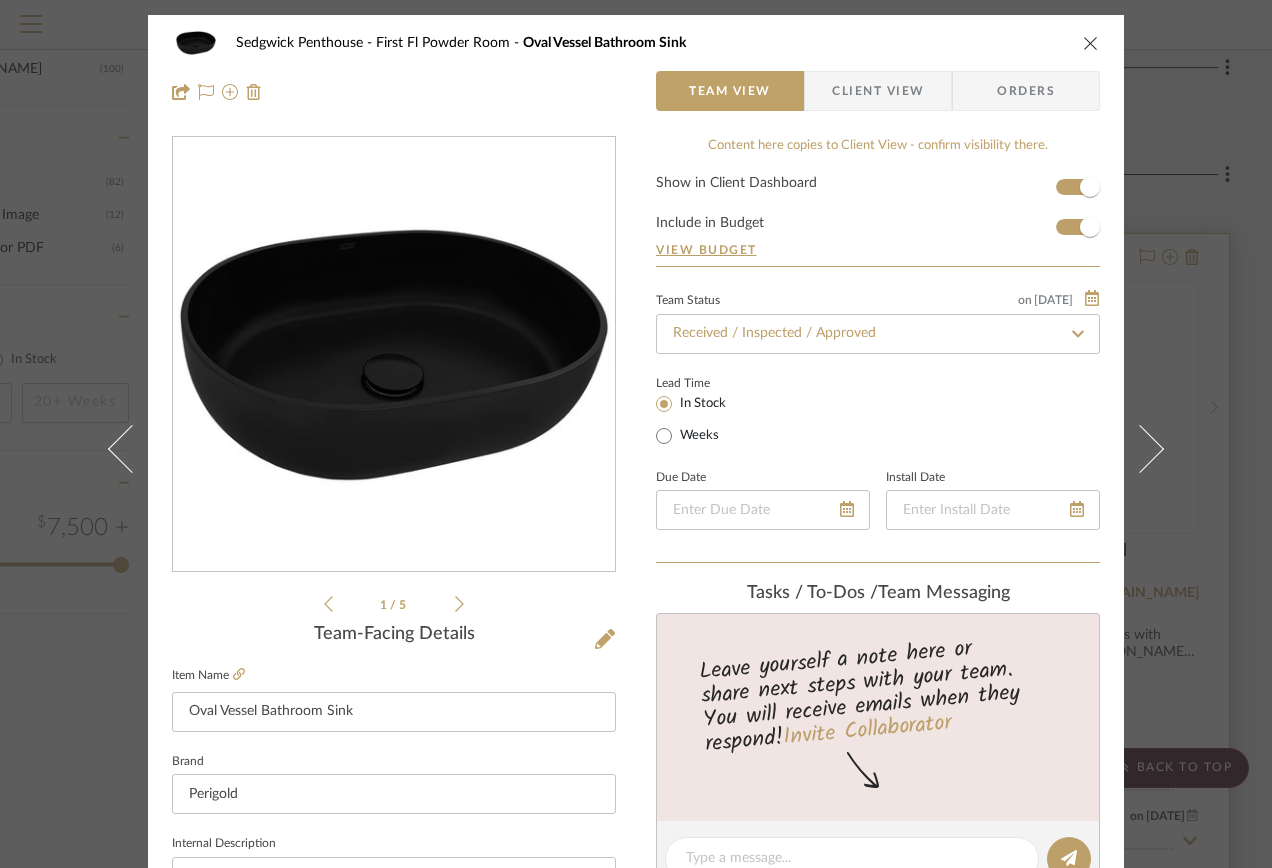 drag, startPoint x: 1086, startPoint y: 43, endPoint x: 1130, endPoint y: 316, distance: 276.52304 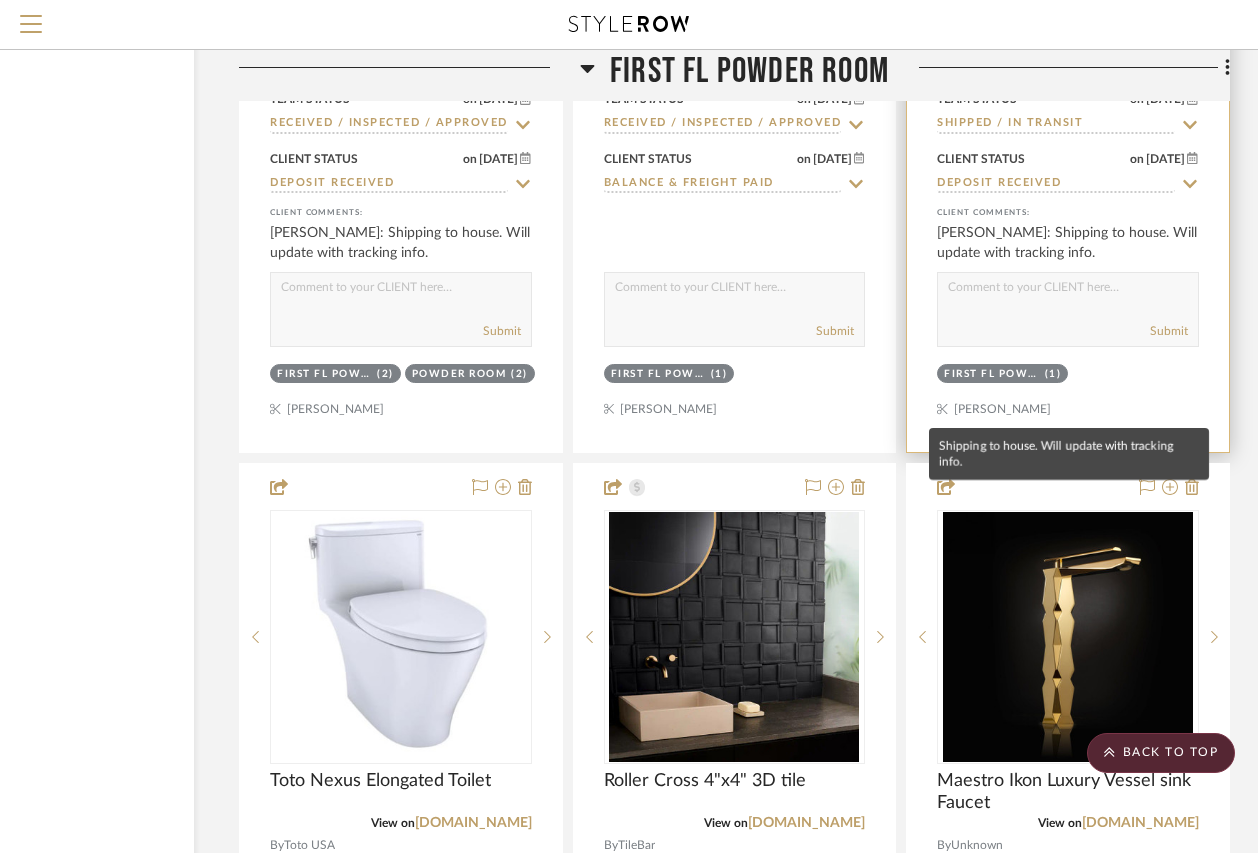 scroll, scrollTop: 4200, scrollLeft: 182, axis: both 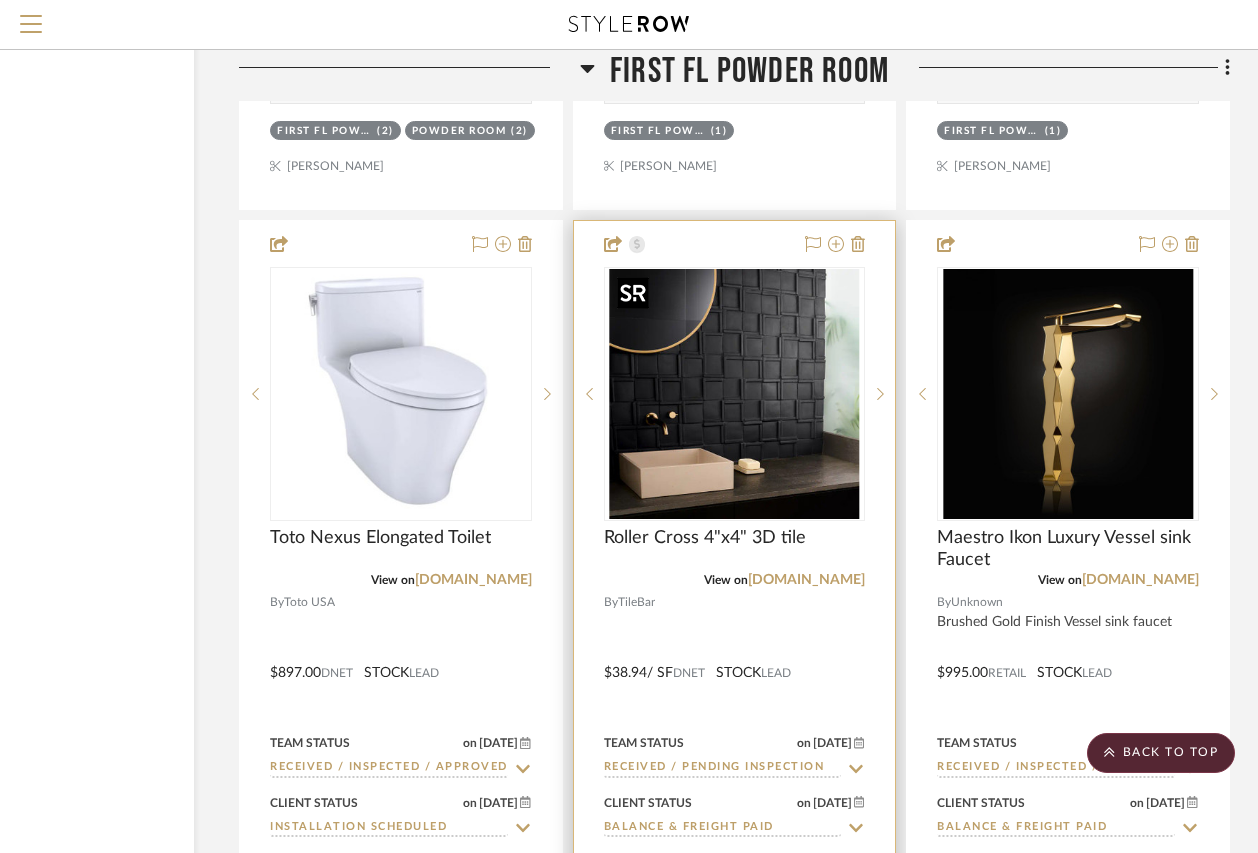 click at bounding box center (734, 394) 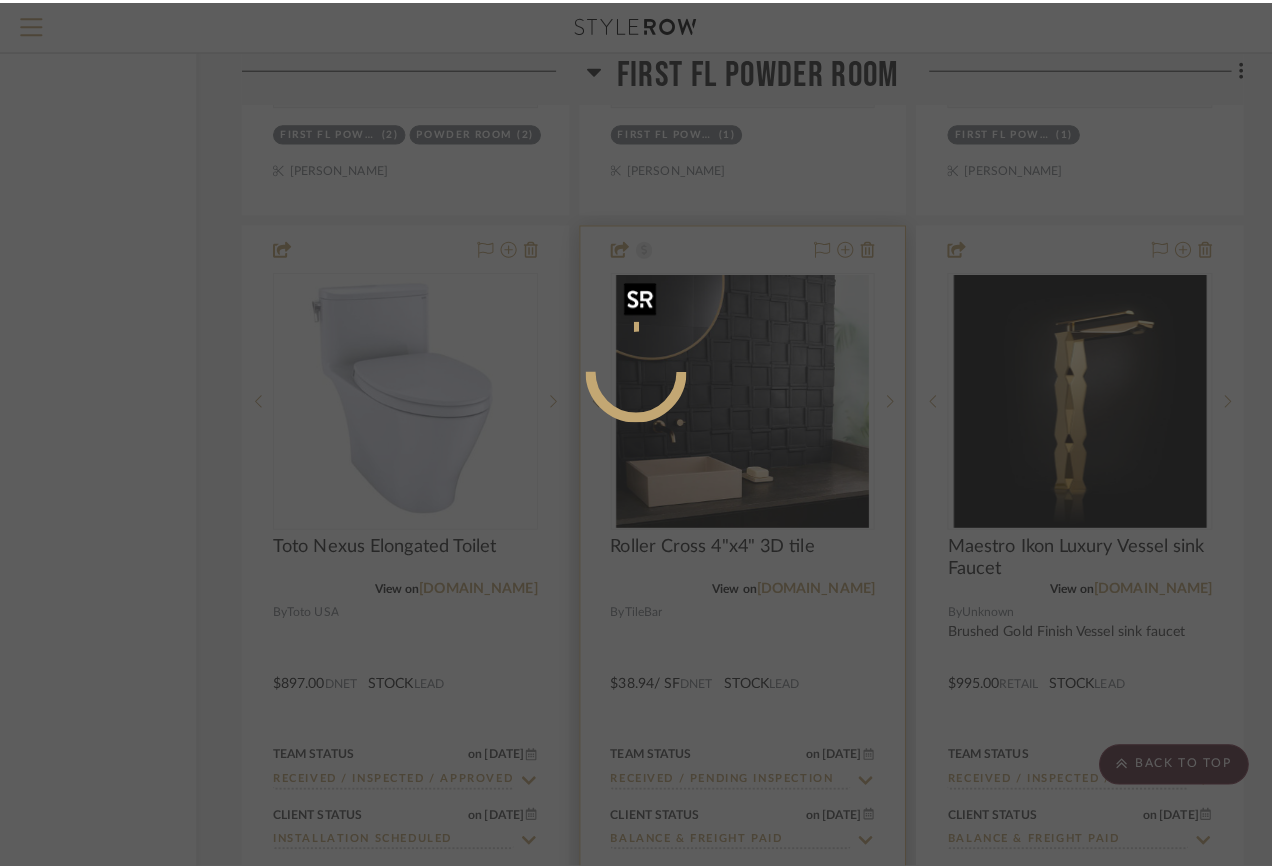 scroll, scrollTop: 0, scrollLeft: 0, axis: both 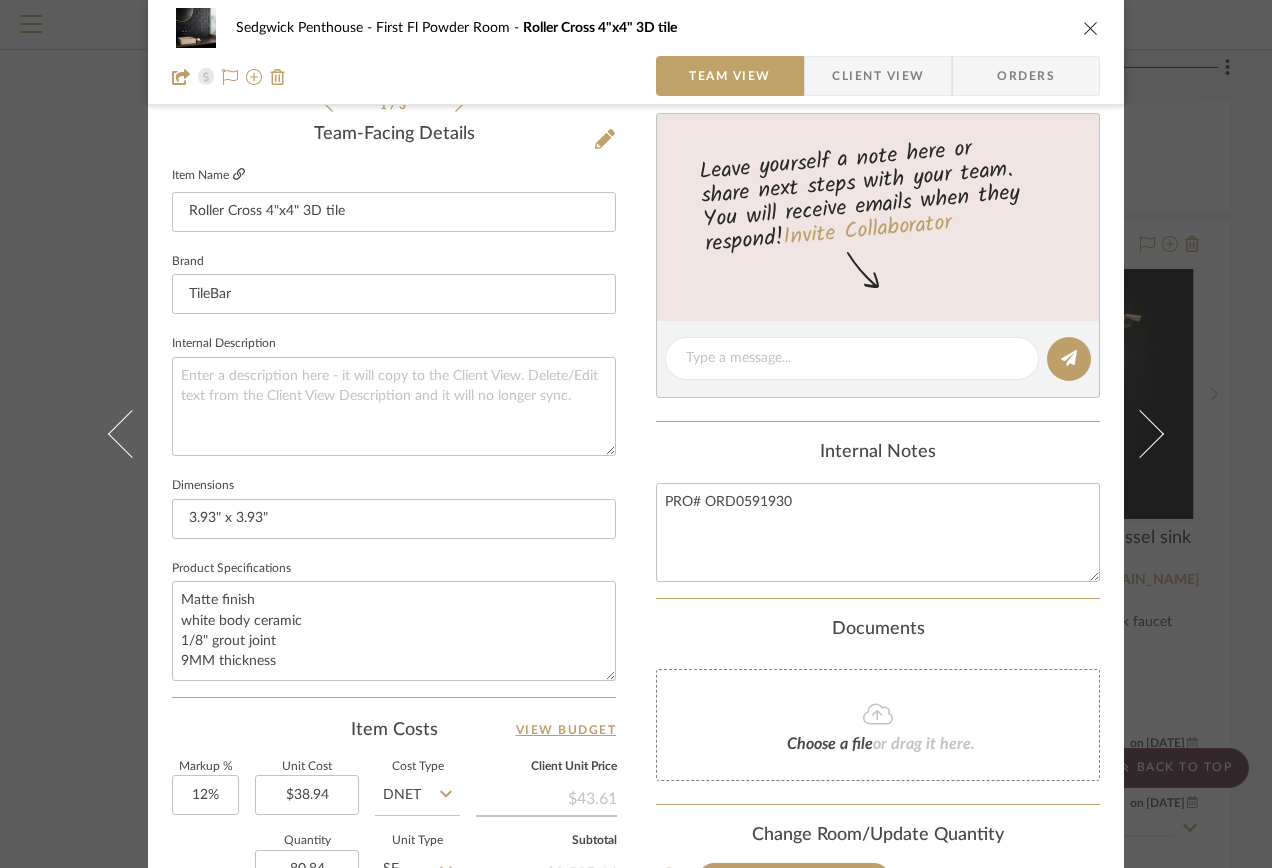 click 